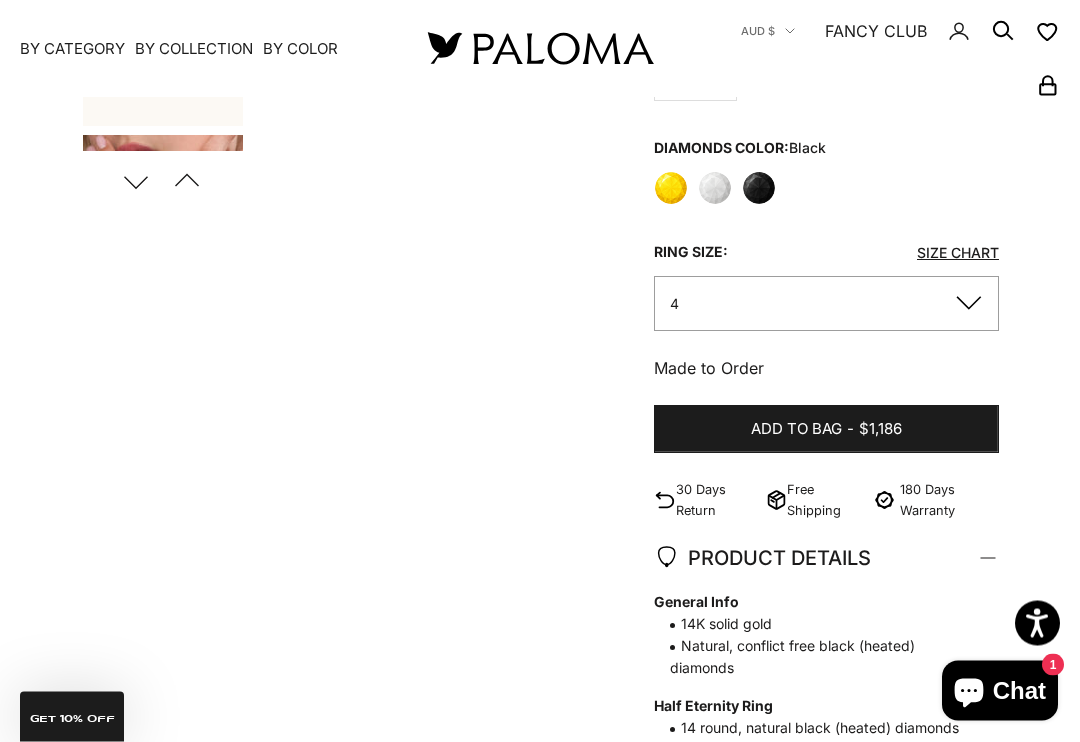 scroll, scrollTop: 722, scrollLeft: 0, axis: vertical 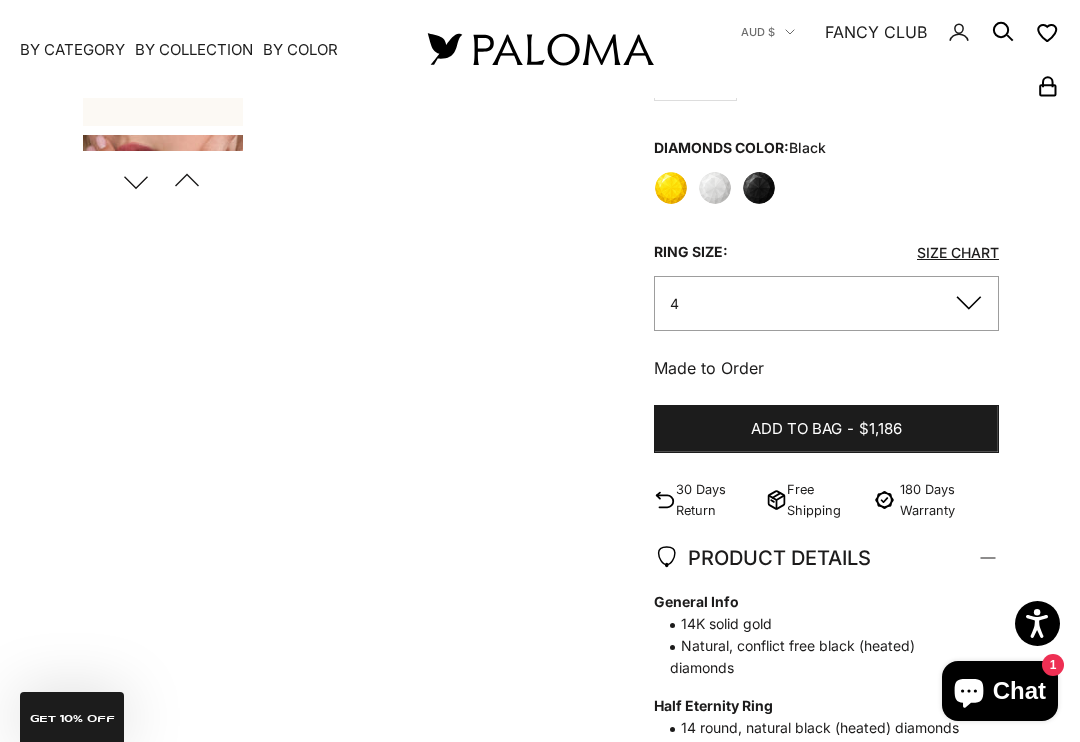 click on "4" 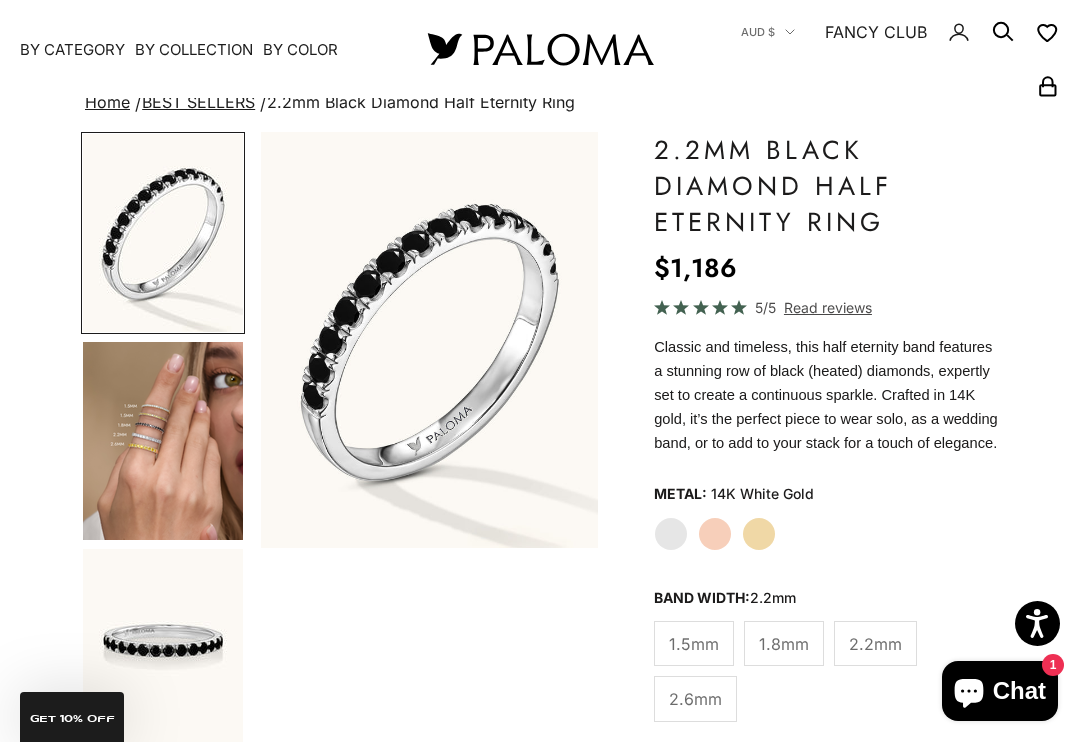 scroll, scrollTop: 118, scrollLeft: 0, axis: vertical 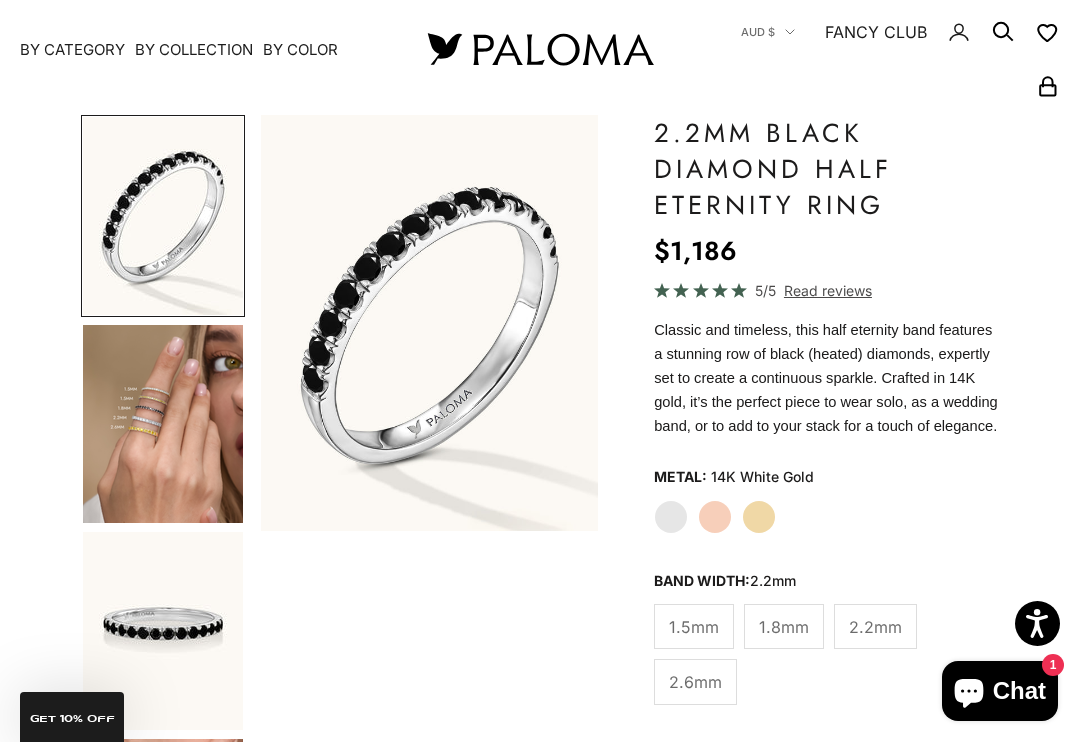 click on "Rose Gold" 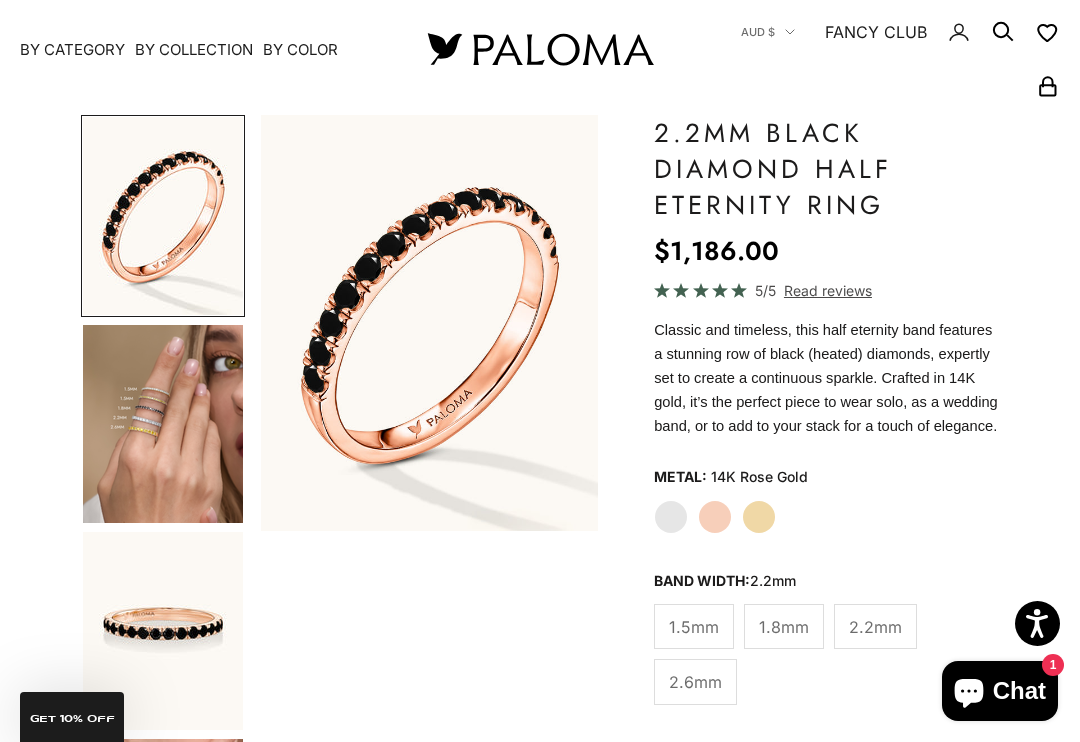 click on "White Gold" 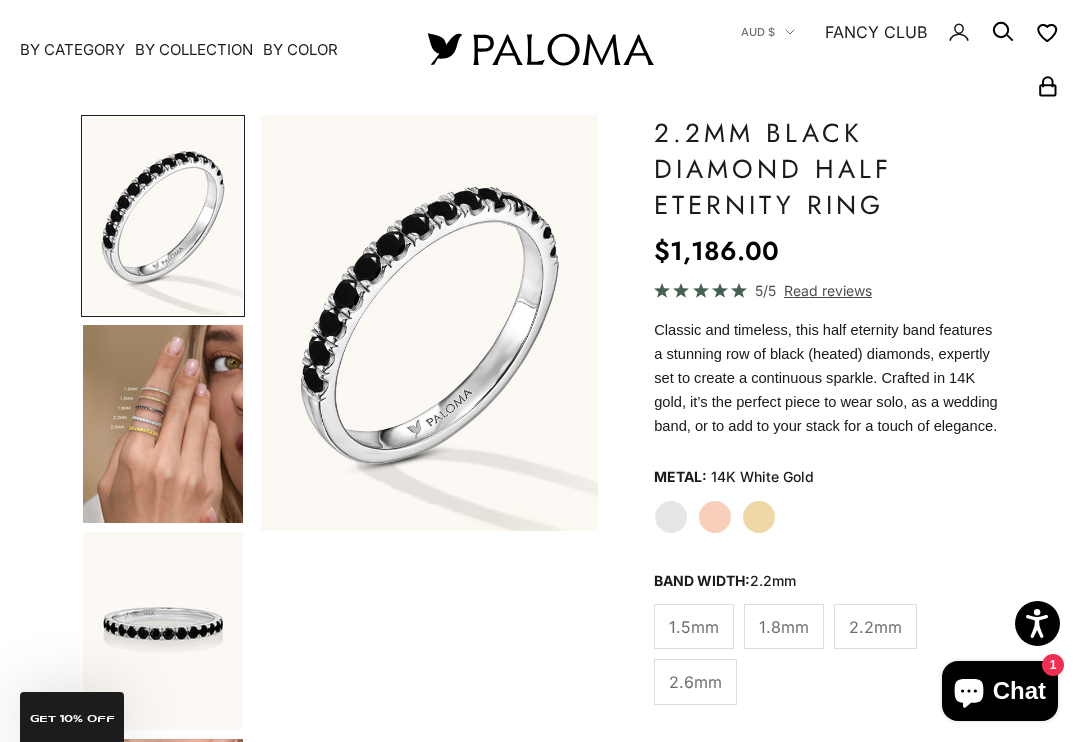 click on "Rose Gold" 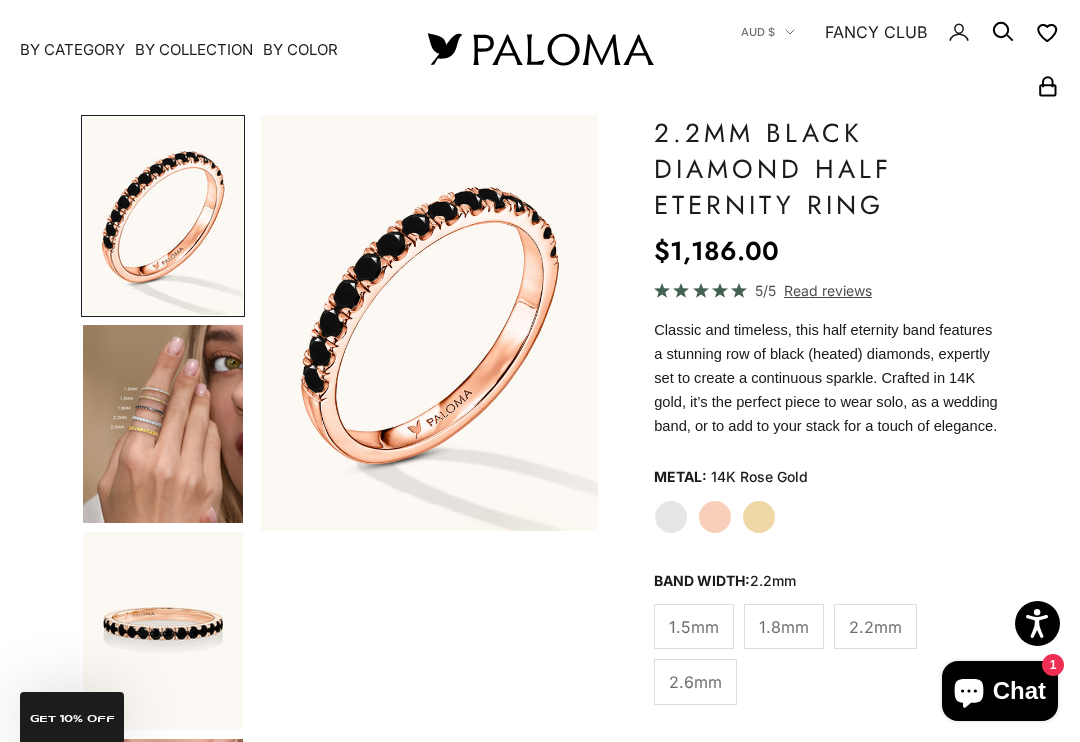 click on "Yellow Gold" 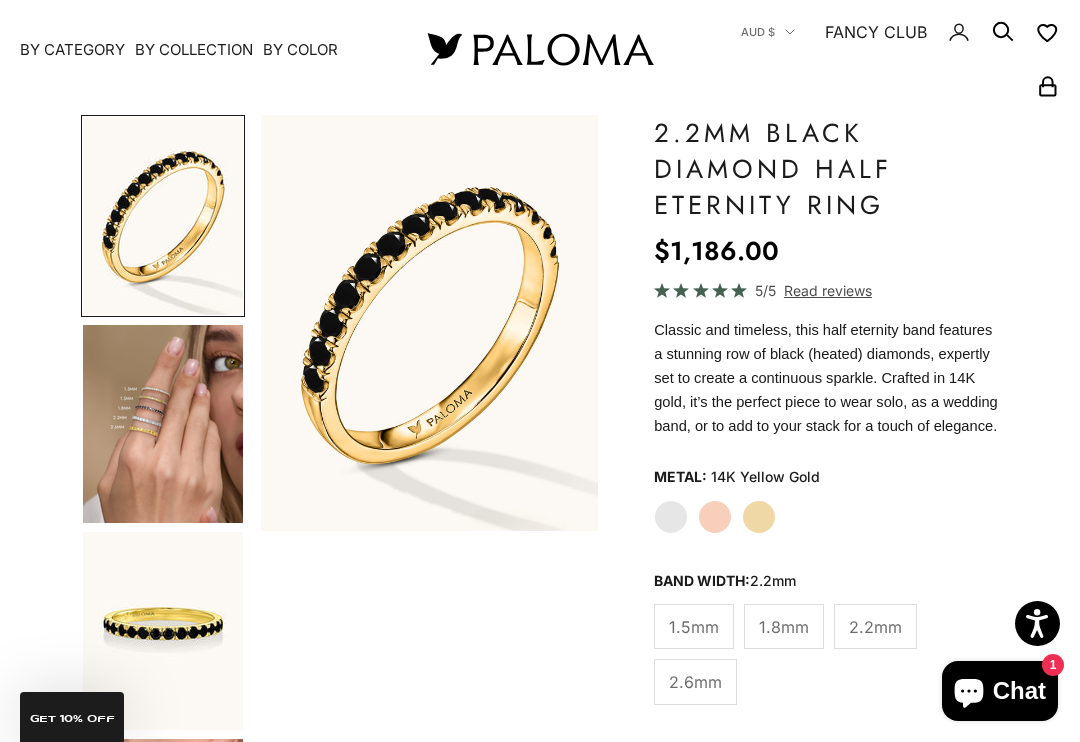 click on "Rose Gold" 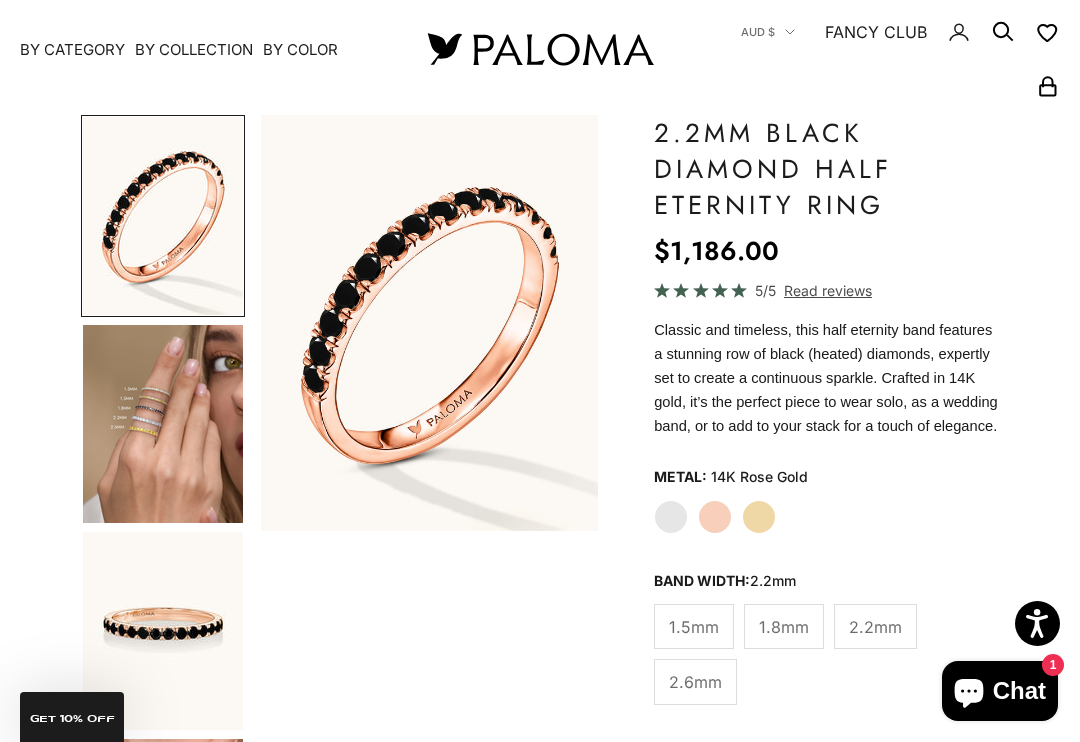 click on "White Gold" 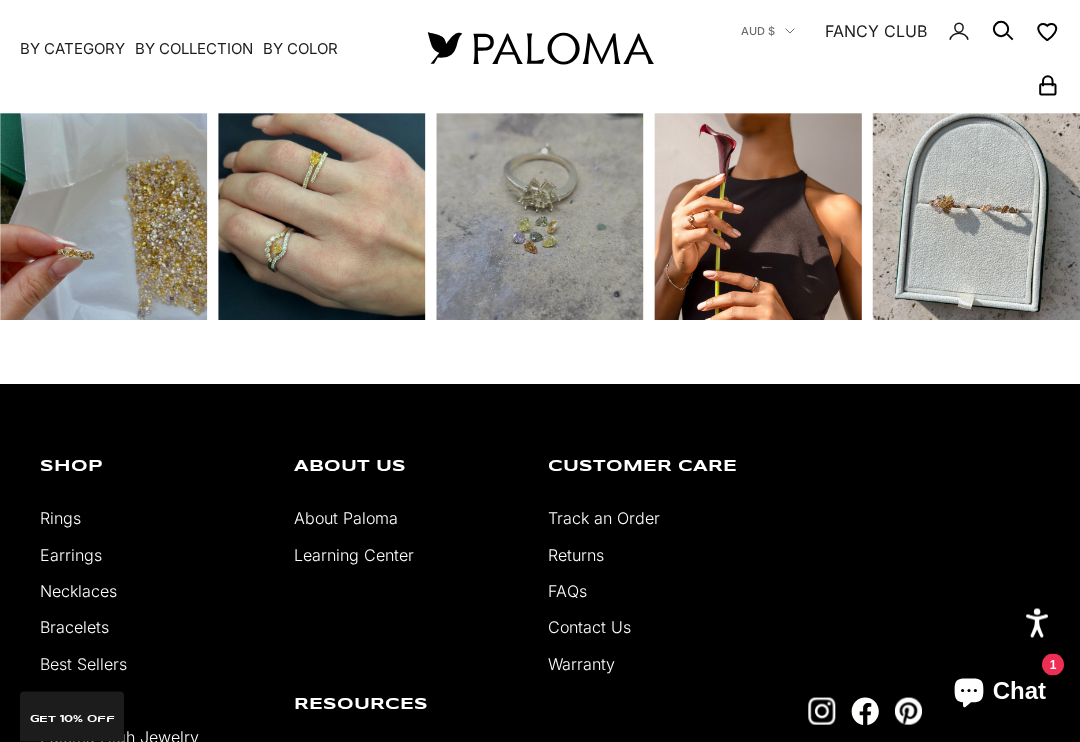 scroll, scrollTop: 3932, scrollLeft: 0, axis: vertical 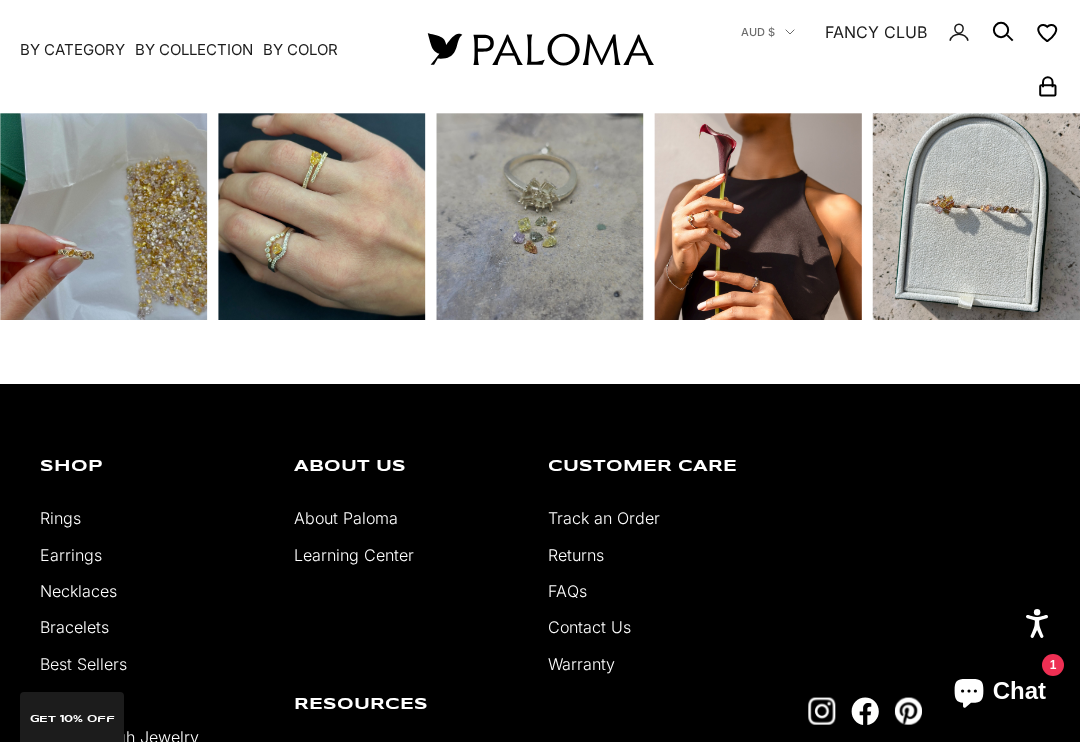 click on "Best Sellers" at bounding box center [83, 664] 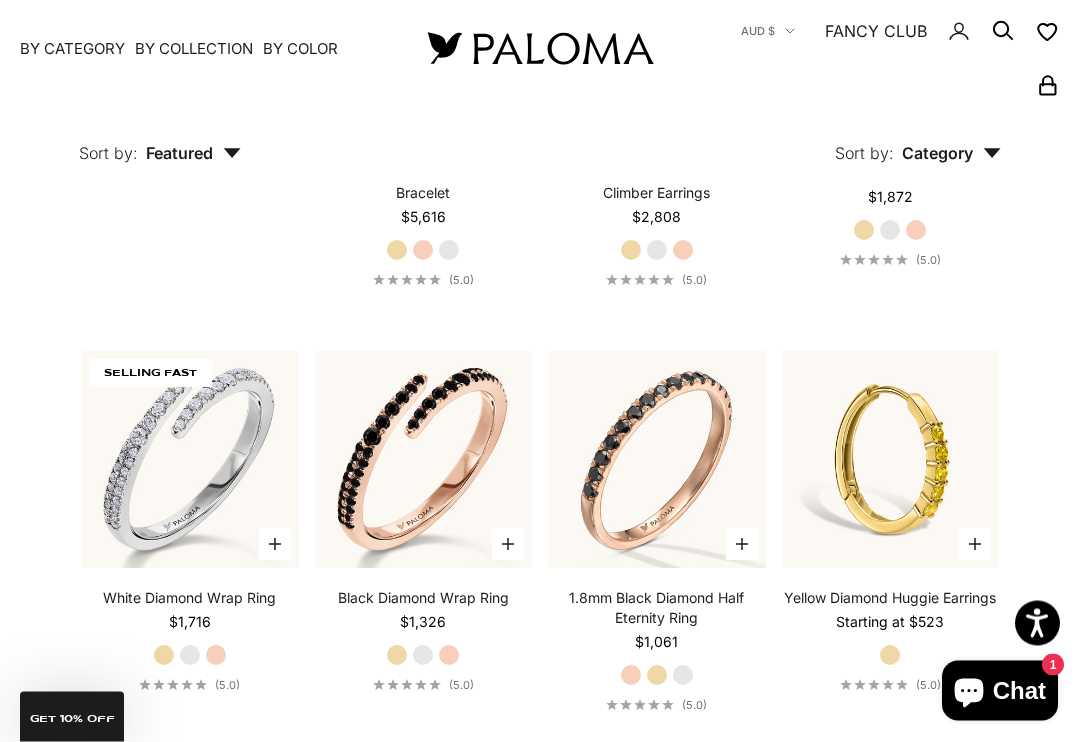 scroll, scrollTop: 3273, scrollLeft: 0, axis: vertical 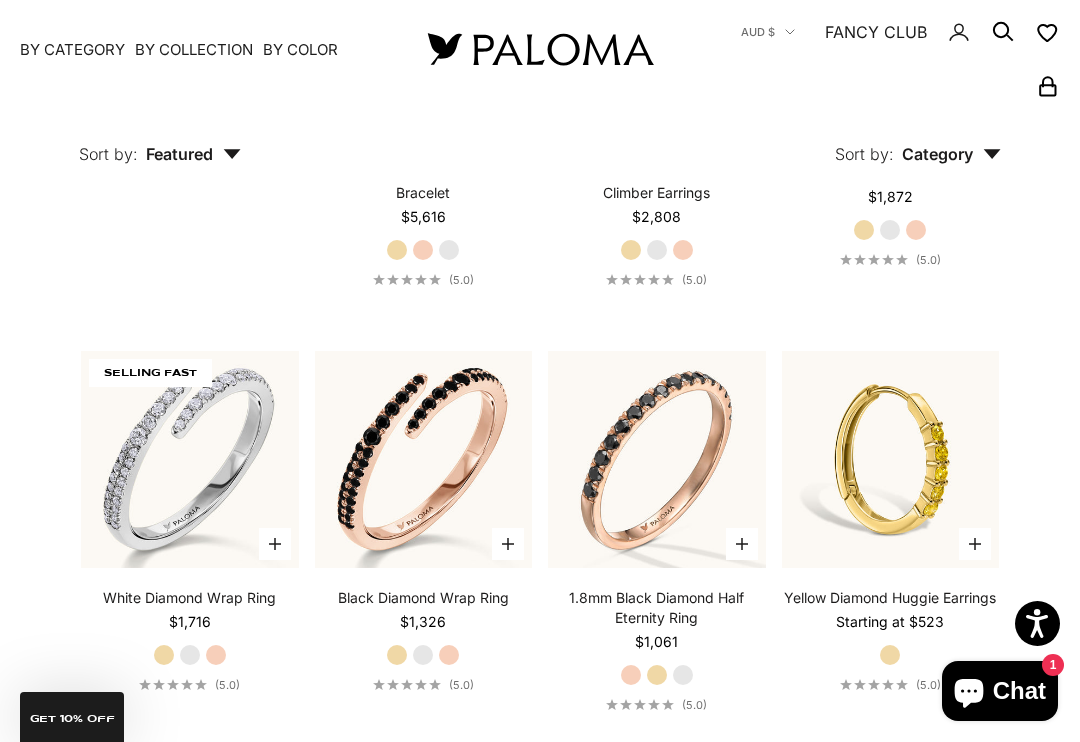 click at bounding box center [423, 459] 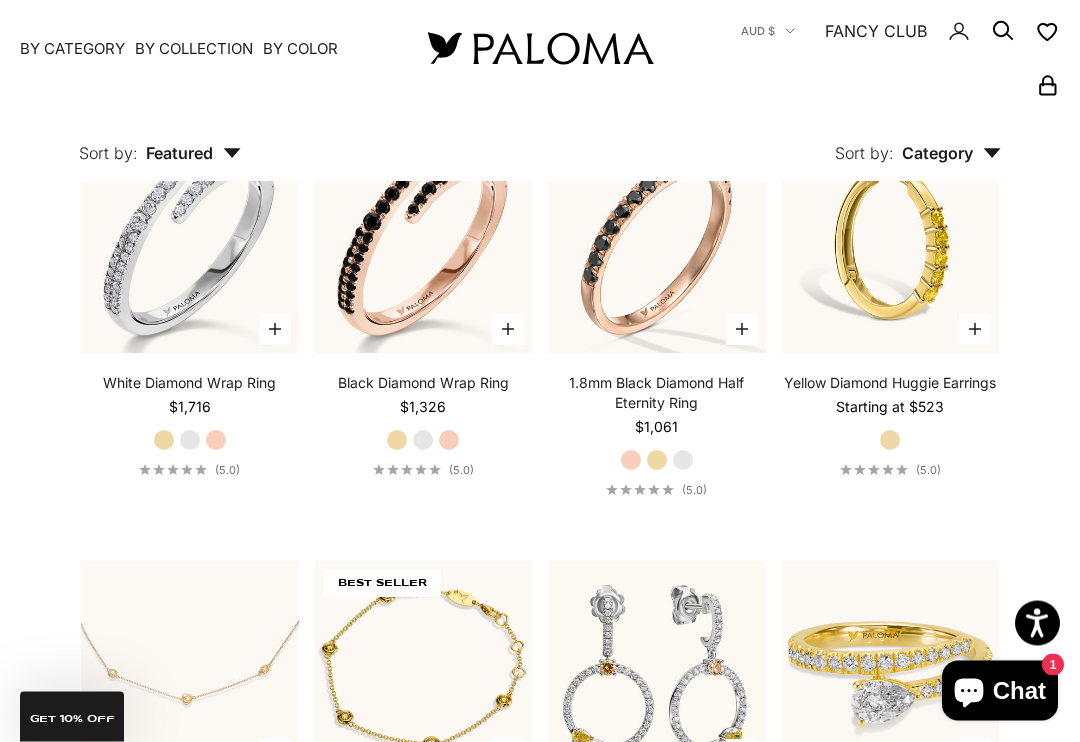 scroll, scrollTop: 3488, scrollLeft: 0, axis: vertical 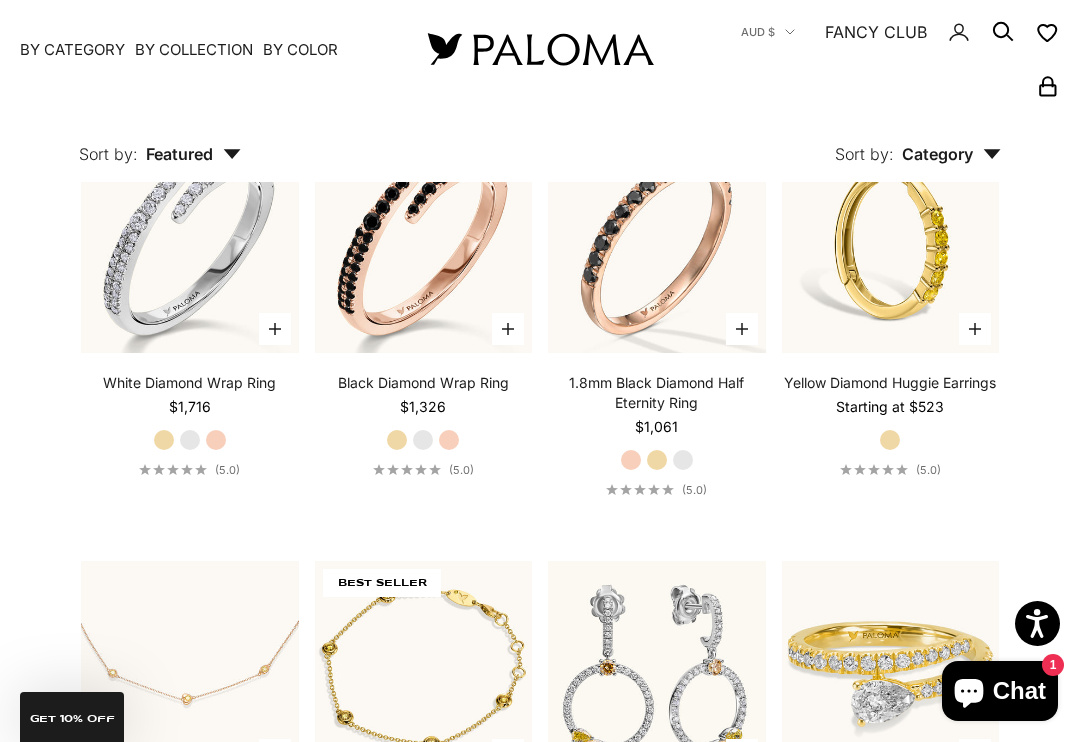 click at bounding box center (656, 244) 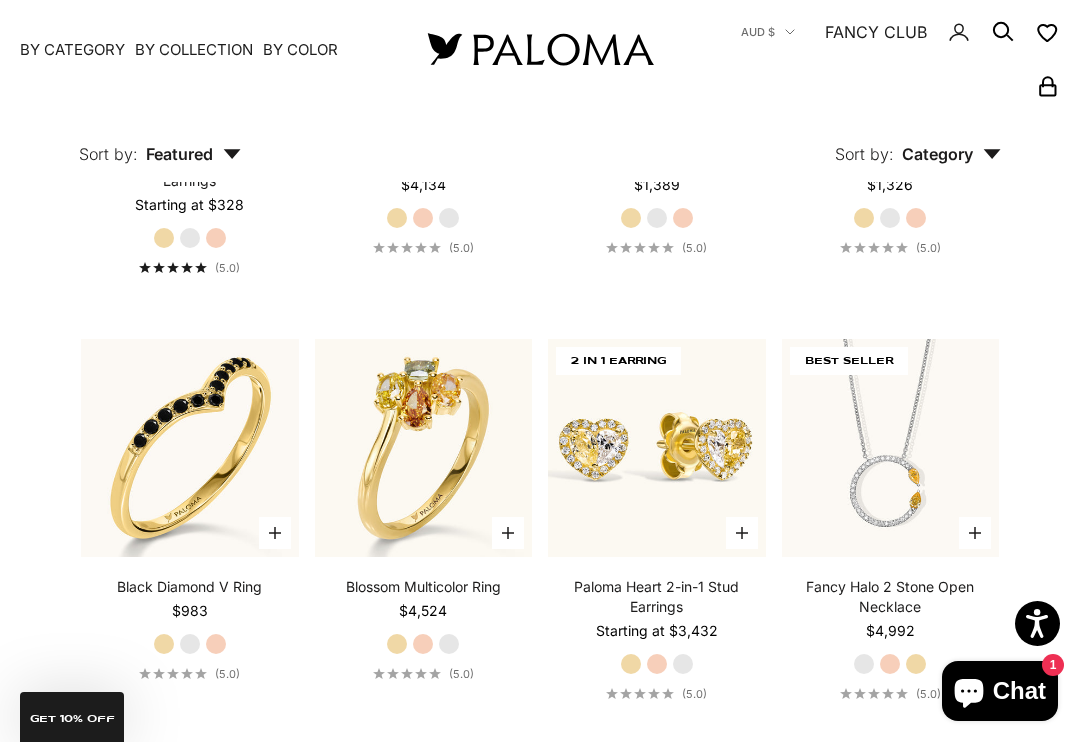 scroll, scrollTop: 4560, scrollLeft: 0, axis: vertical 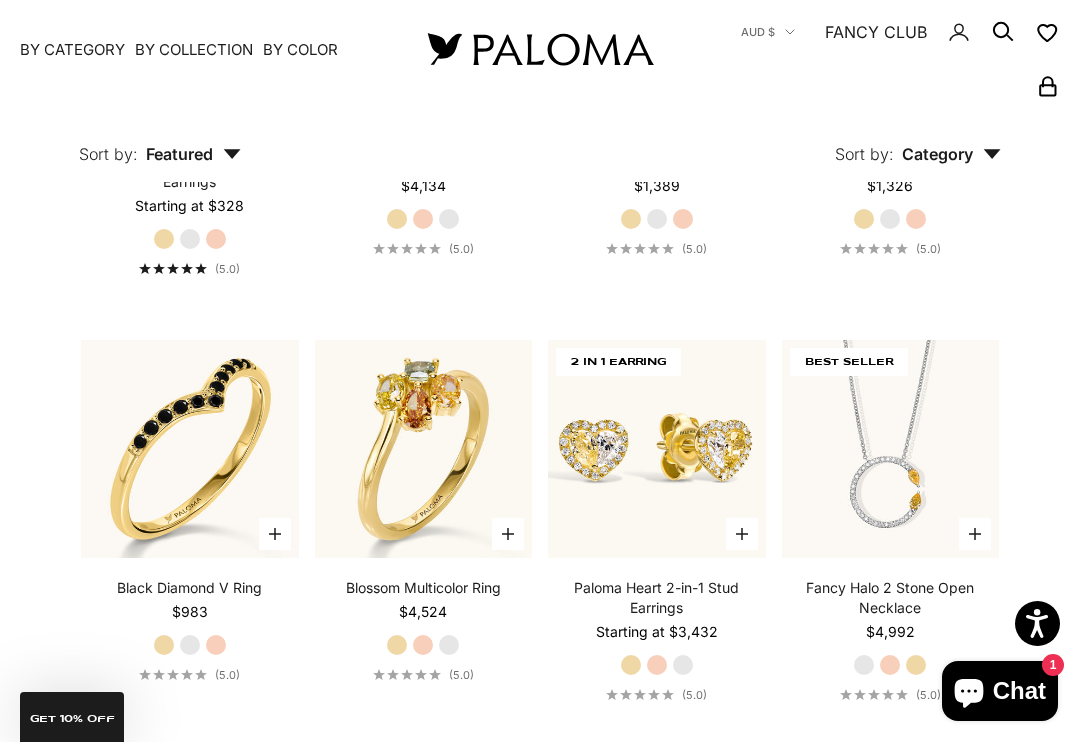 click at bounding box center (189, 449) 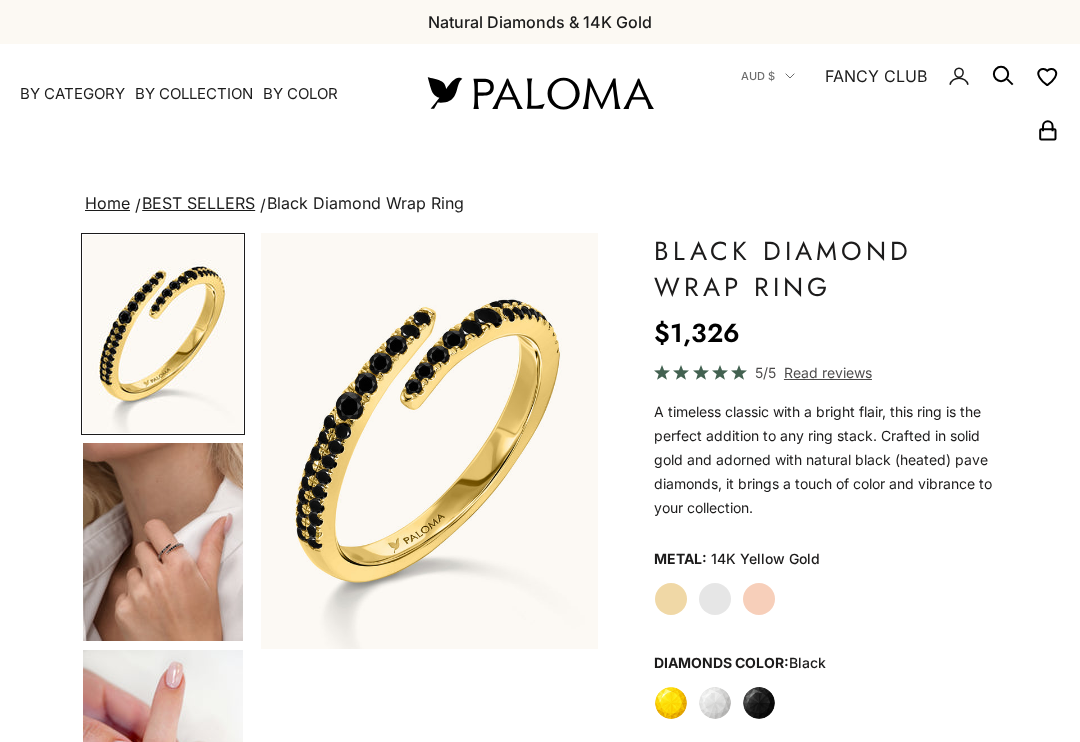 scroll, scrollTop: 0, scrollLeft: 0, axis: both 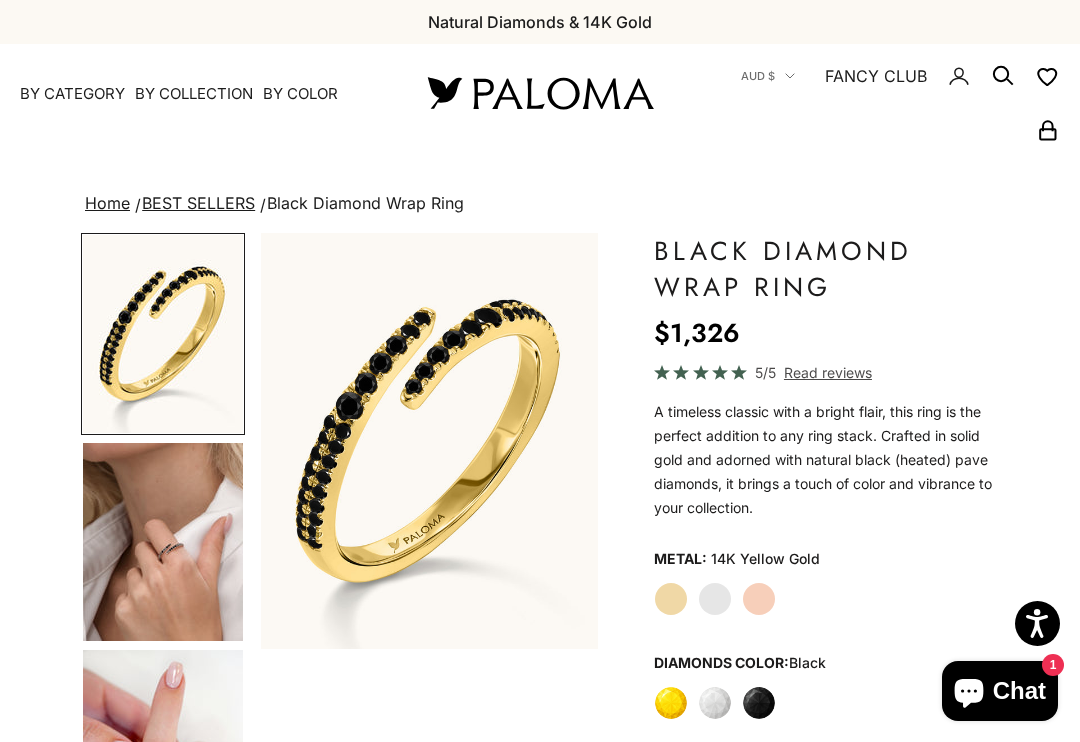 click at bounding box center (163, 542) 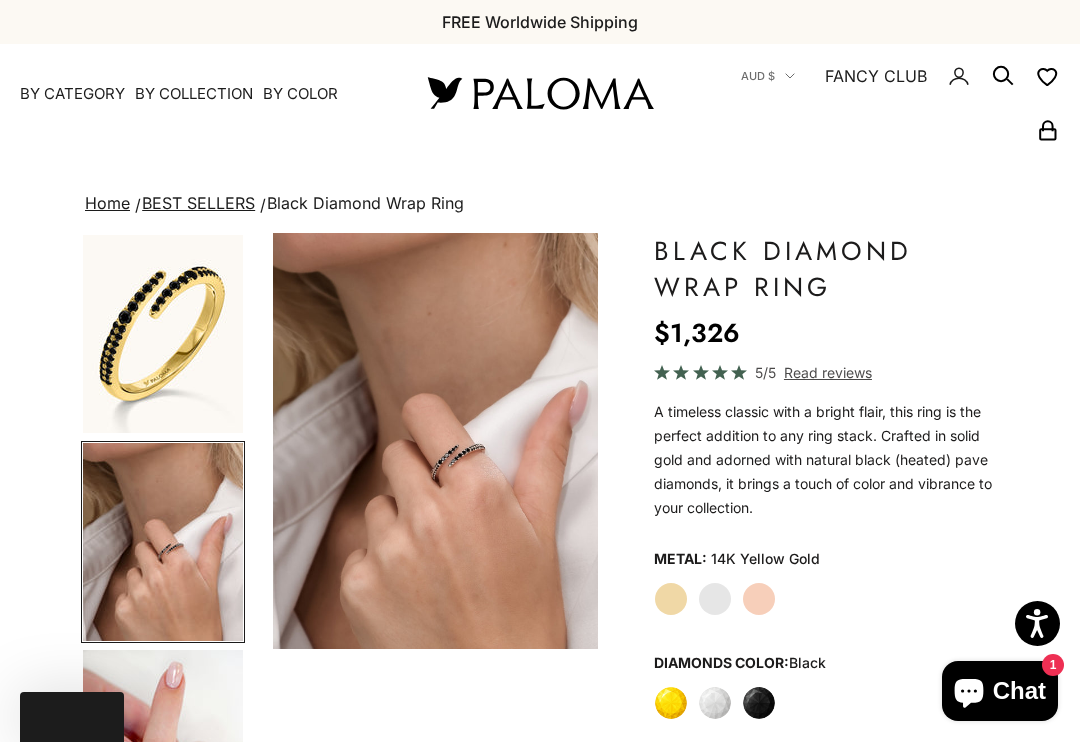scroll, scrollTop: 0, scrollLeft: 361, axis: horizontal 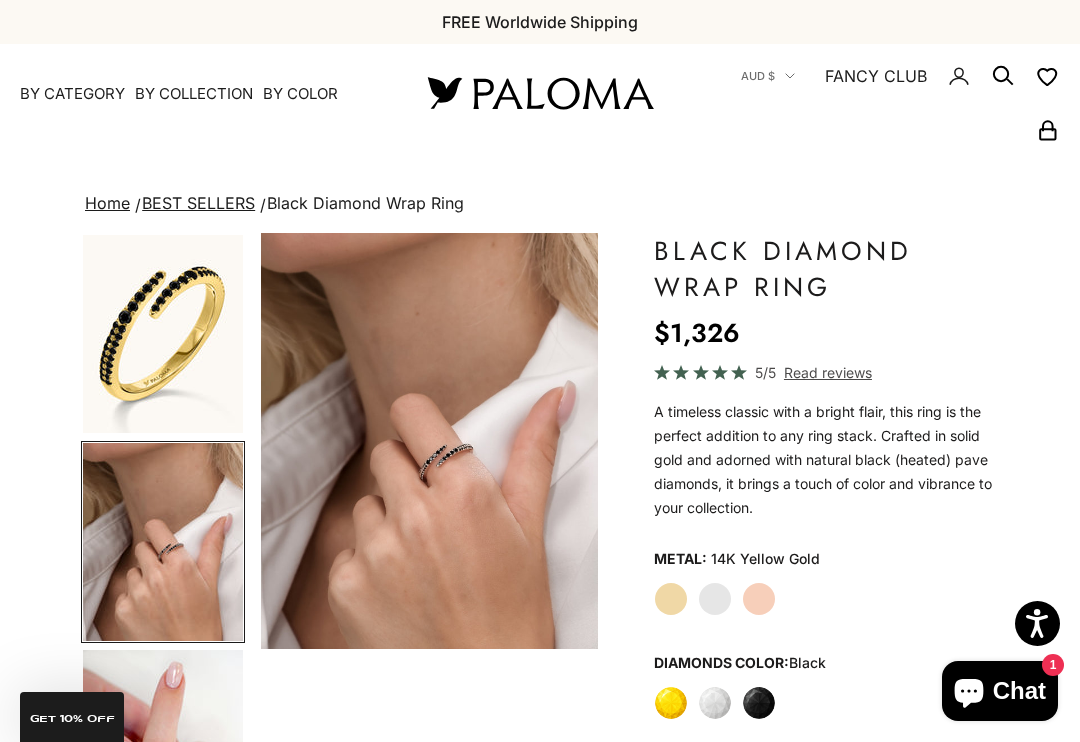 click at bounding box center (163, 749) 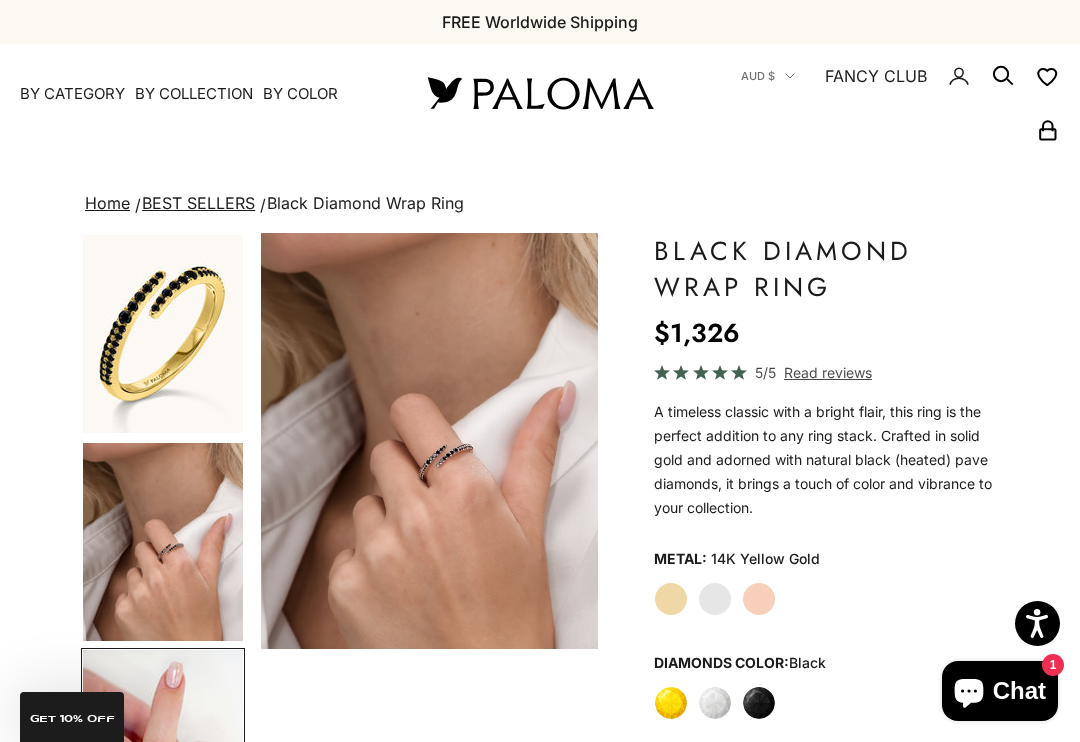 scroll, scrollTop: 176, scrollLeft: 0, axis: vertical 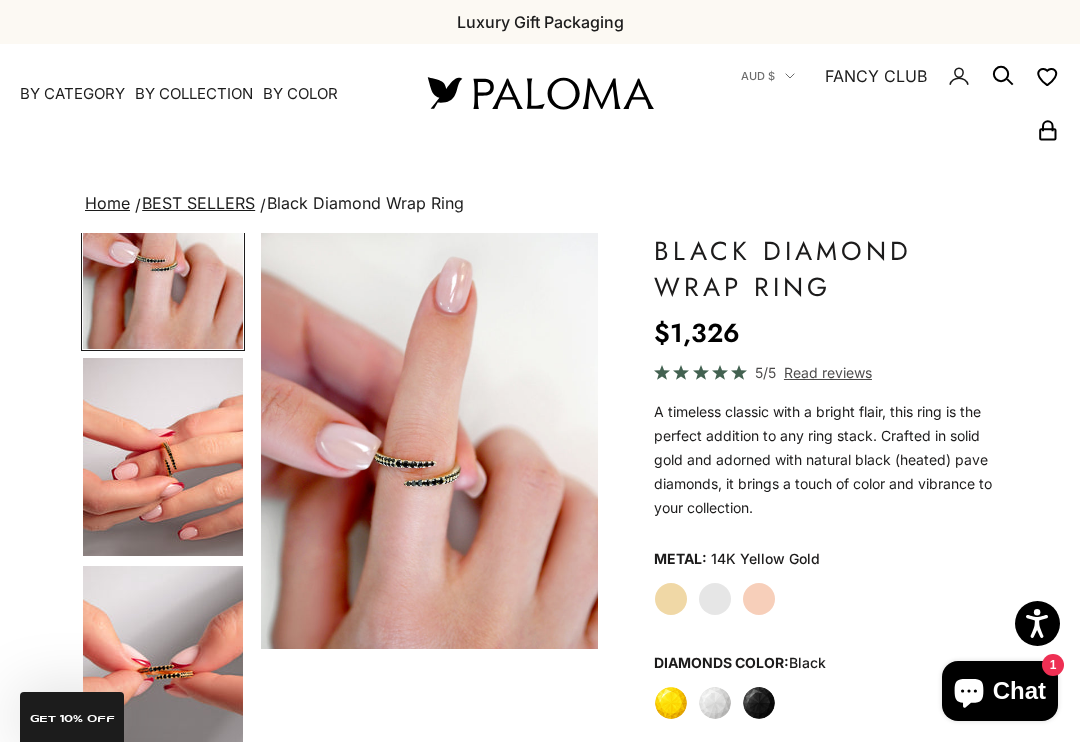 click at bounding box center (163, 457) 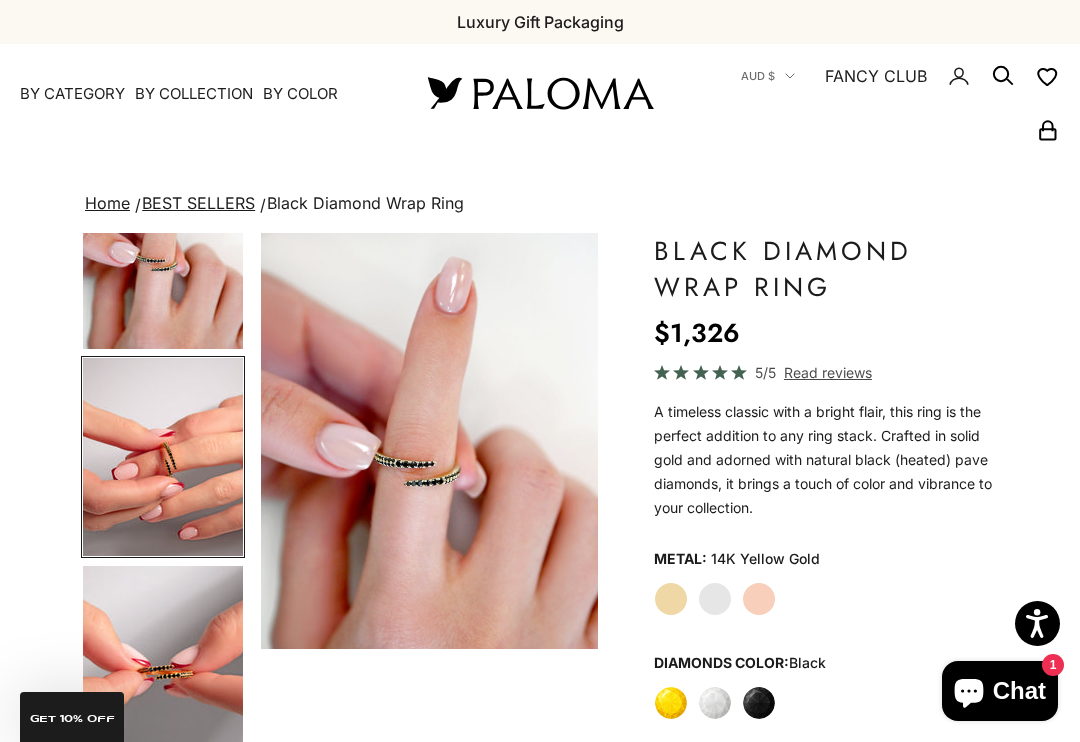 scroll, scrollTop: 413, scrollLeft: 0, axis: vertical 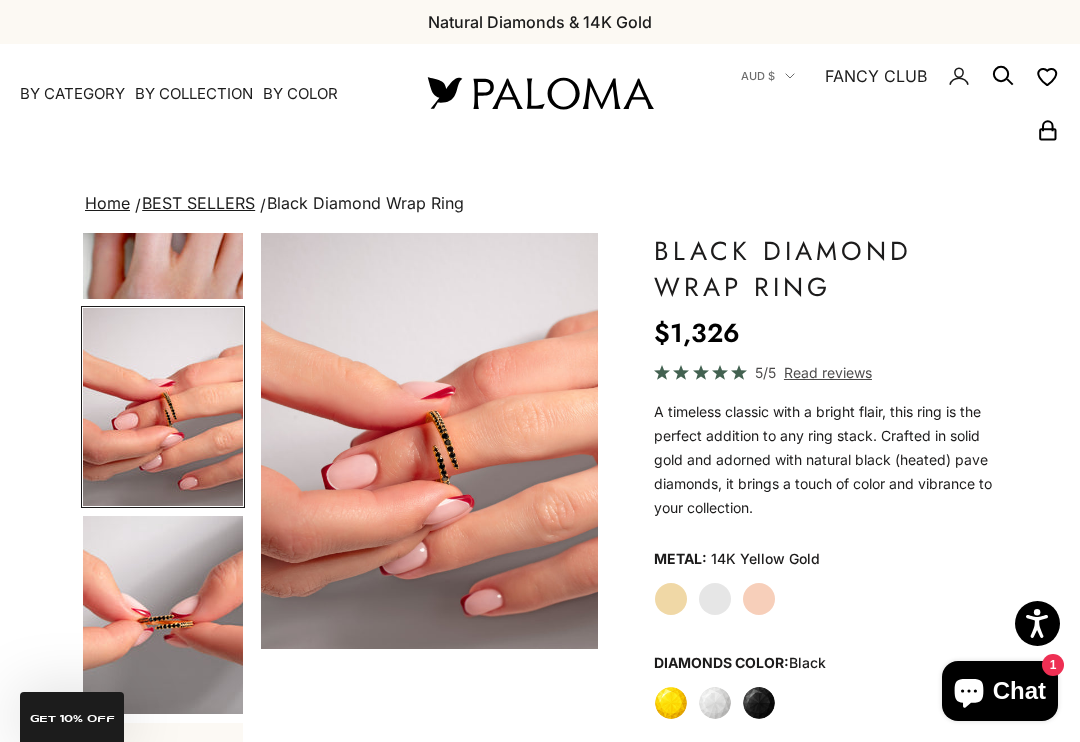 click at bounding box center [163, 615] 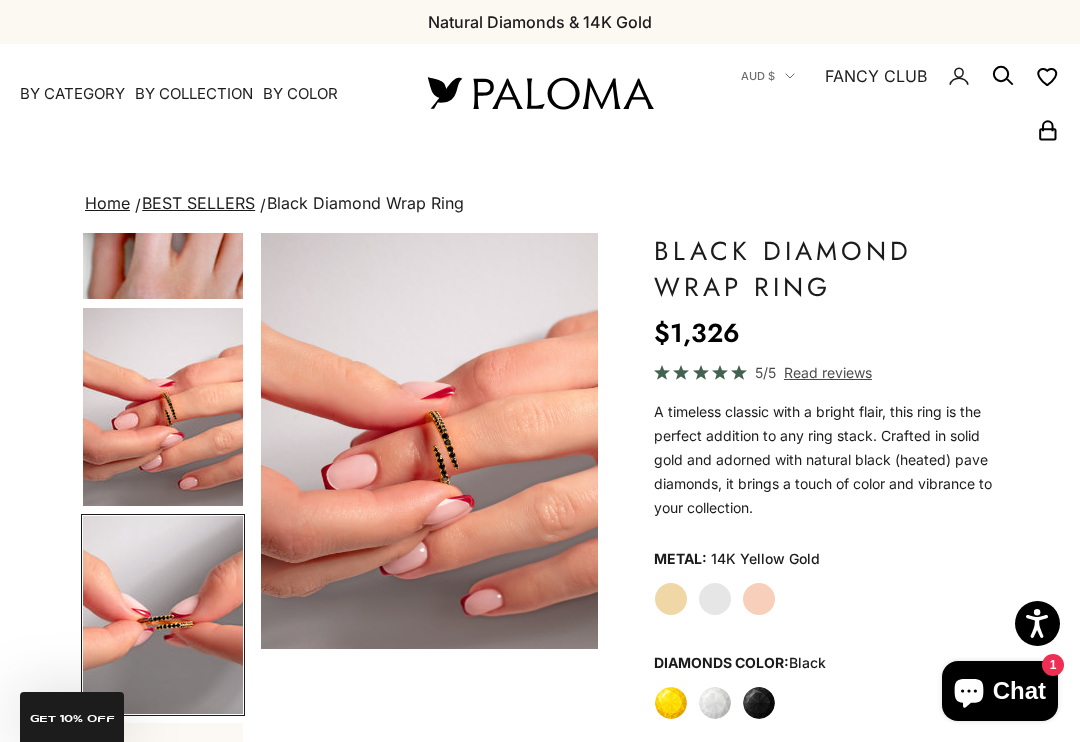 scroll, scrollTop: 0, scrollLeft: 1224, axis: horizontal 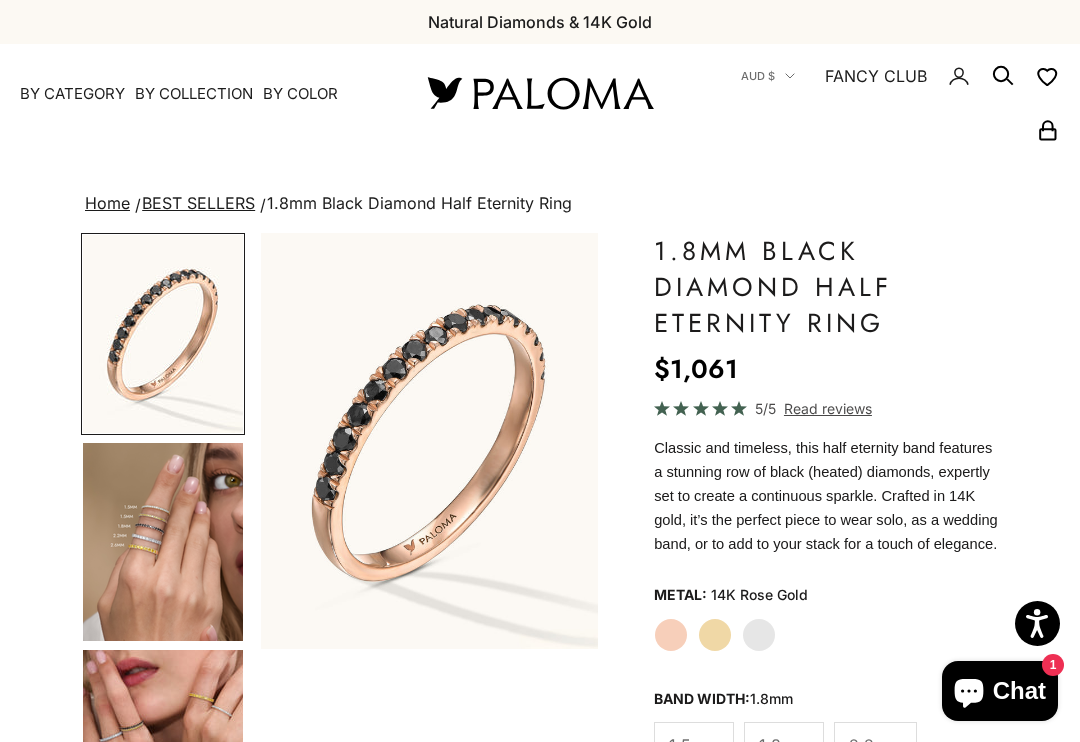 click at bounding box center [163, 749] 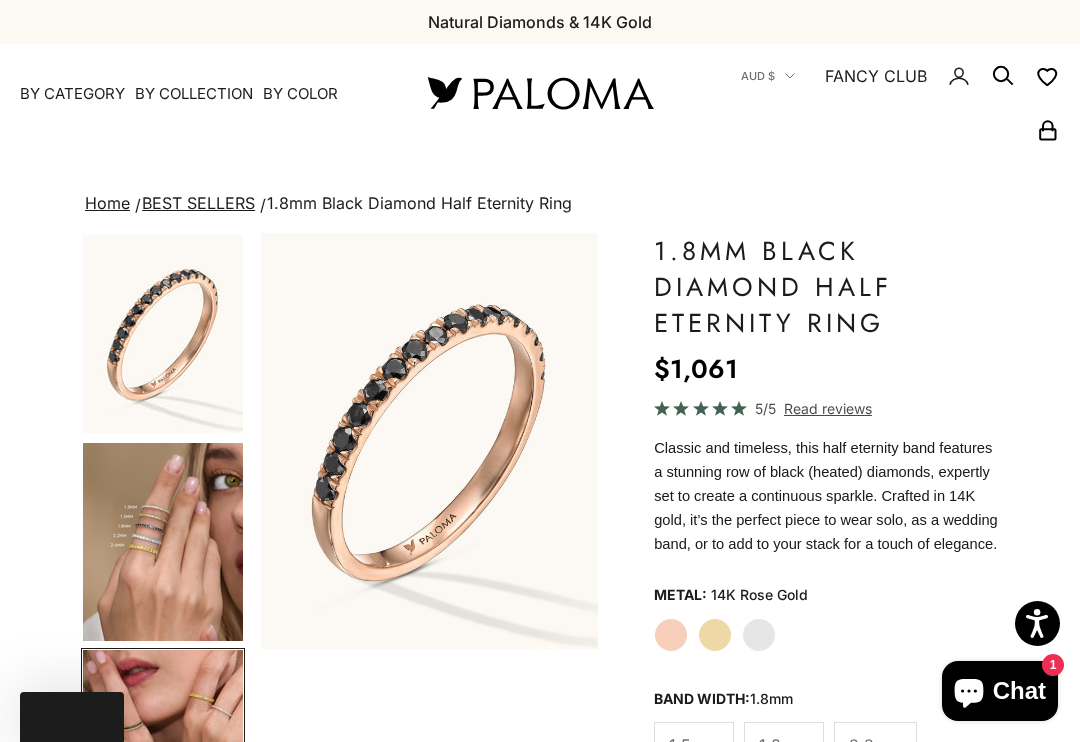 scroll, scrollTop: 117, scrollLeft: 0, axis: vertical 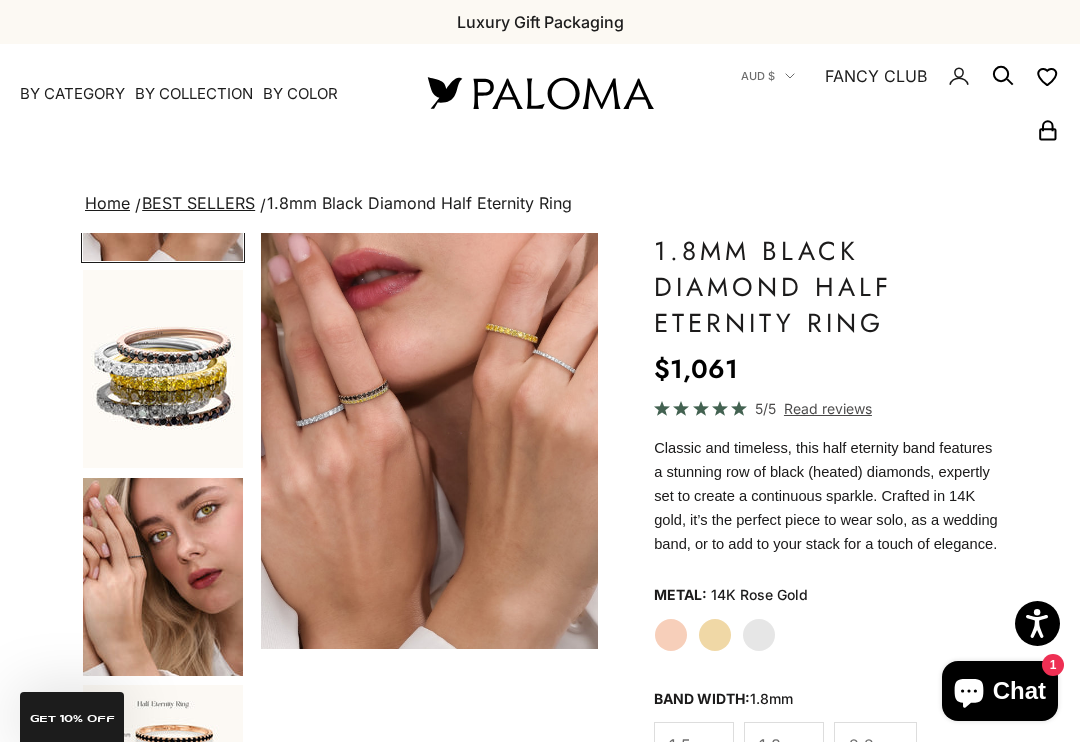 click at bounding box center (163, 369) 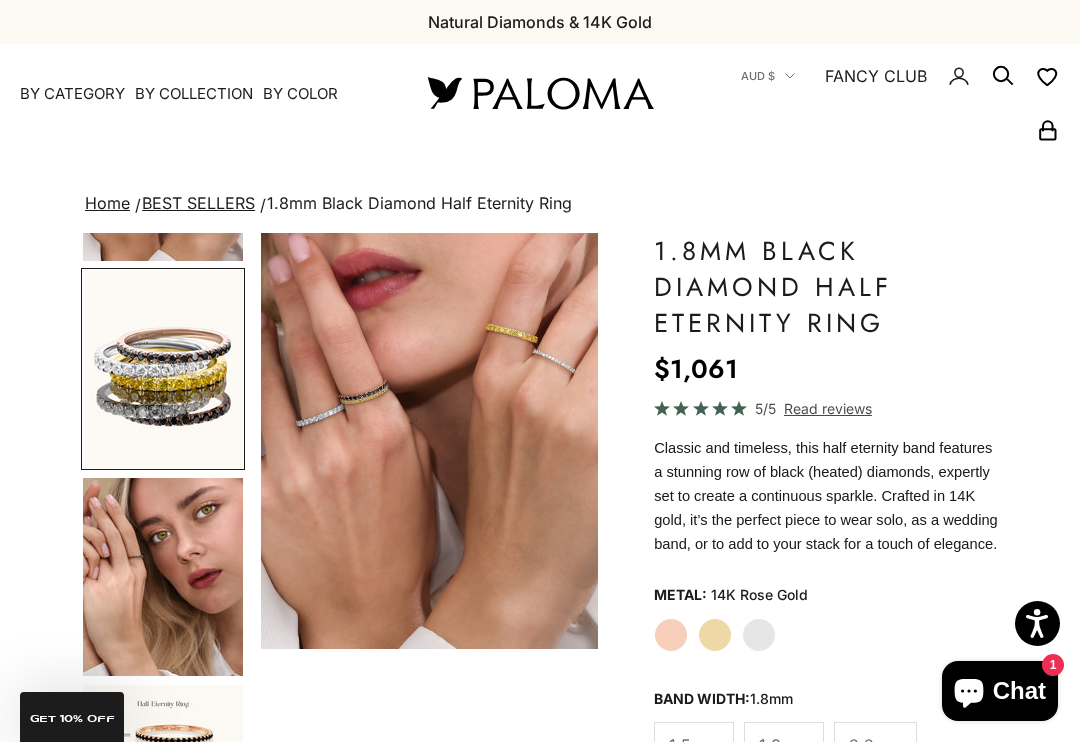 scroll, scrollTop: 0, scrollLeft: 1028, axis: horizontal 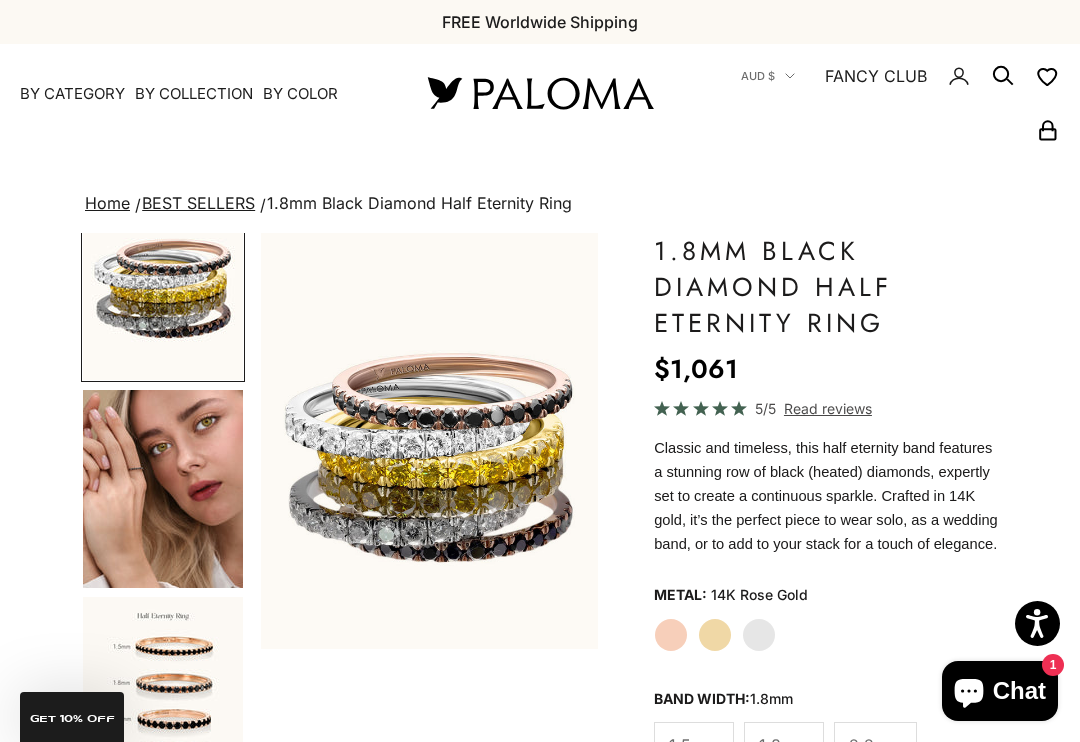 click at bounding box center [163, 696] 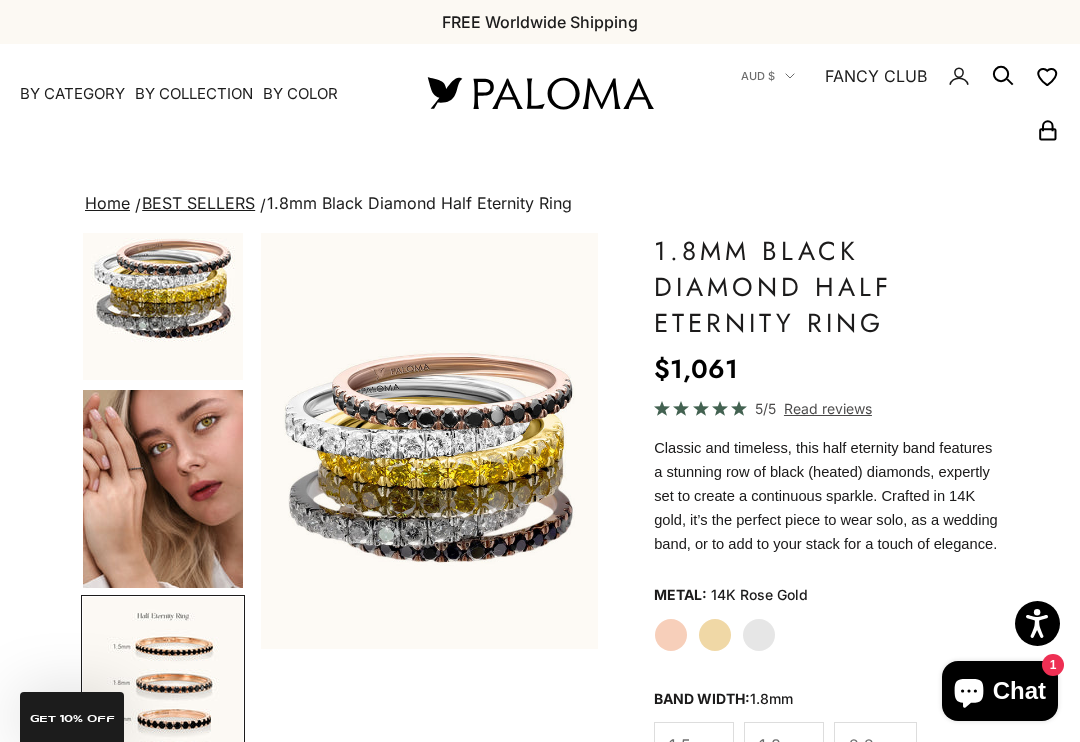 scroll, scrollTop: 804, scrollLeft: 0, axis: vertical 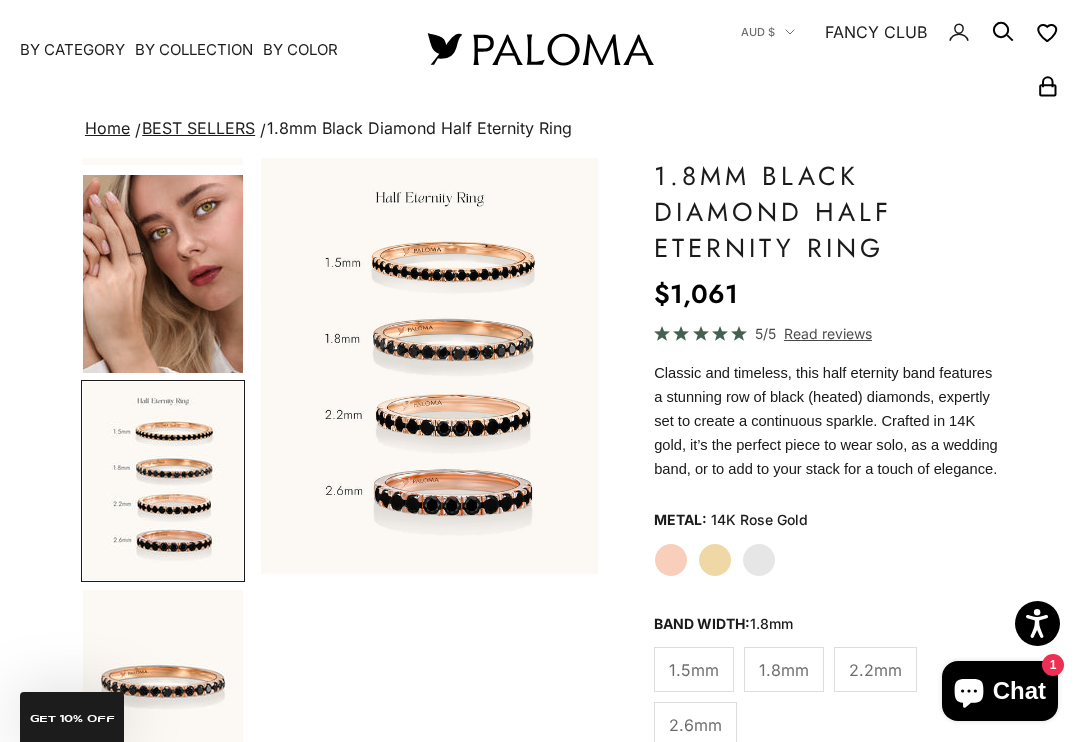click on "2.2mm" 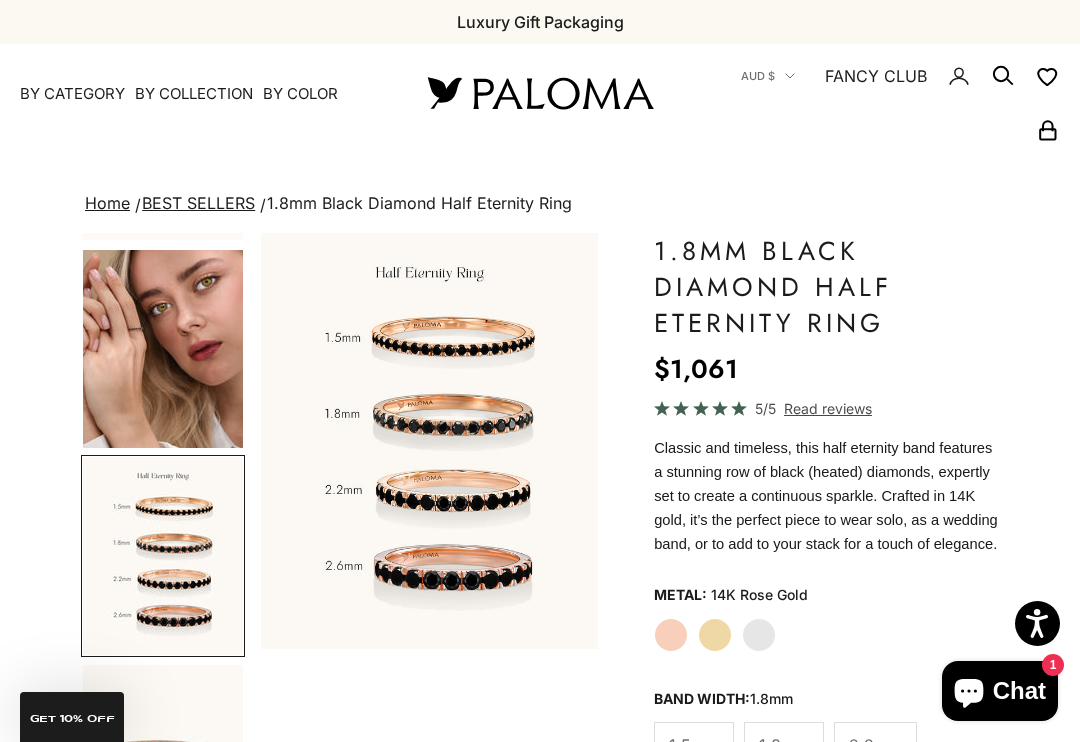scroll, scrollTop: 102, scrollLeft: 0, axis: vertical 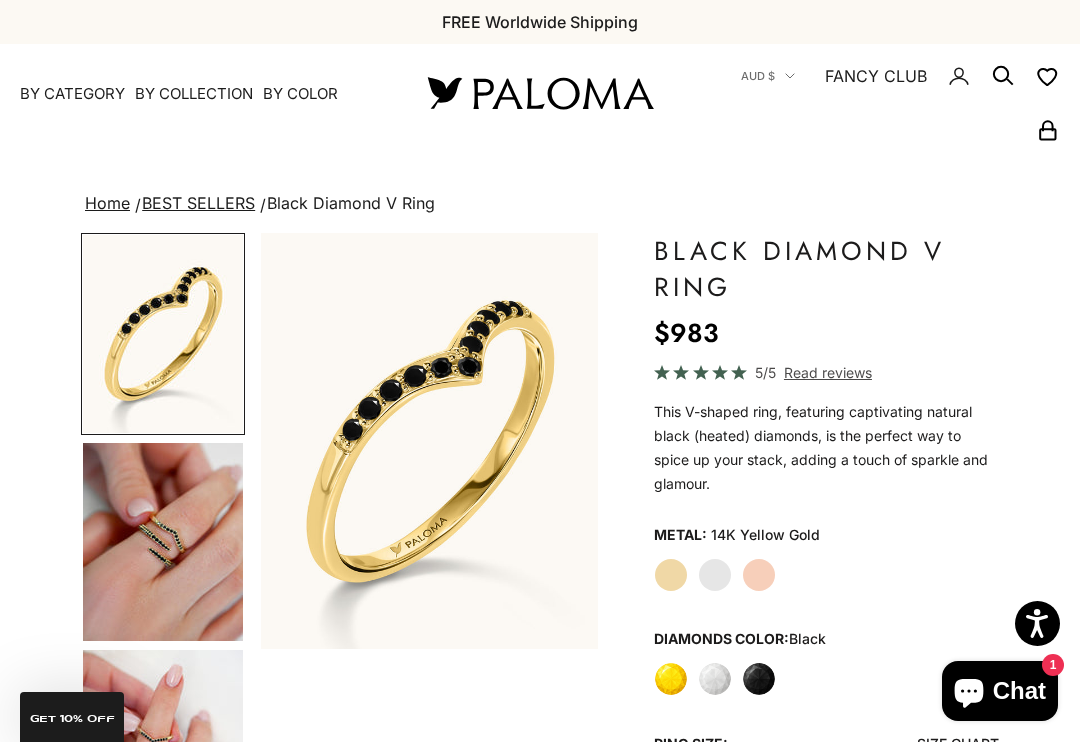 click on "White Gold" 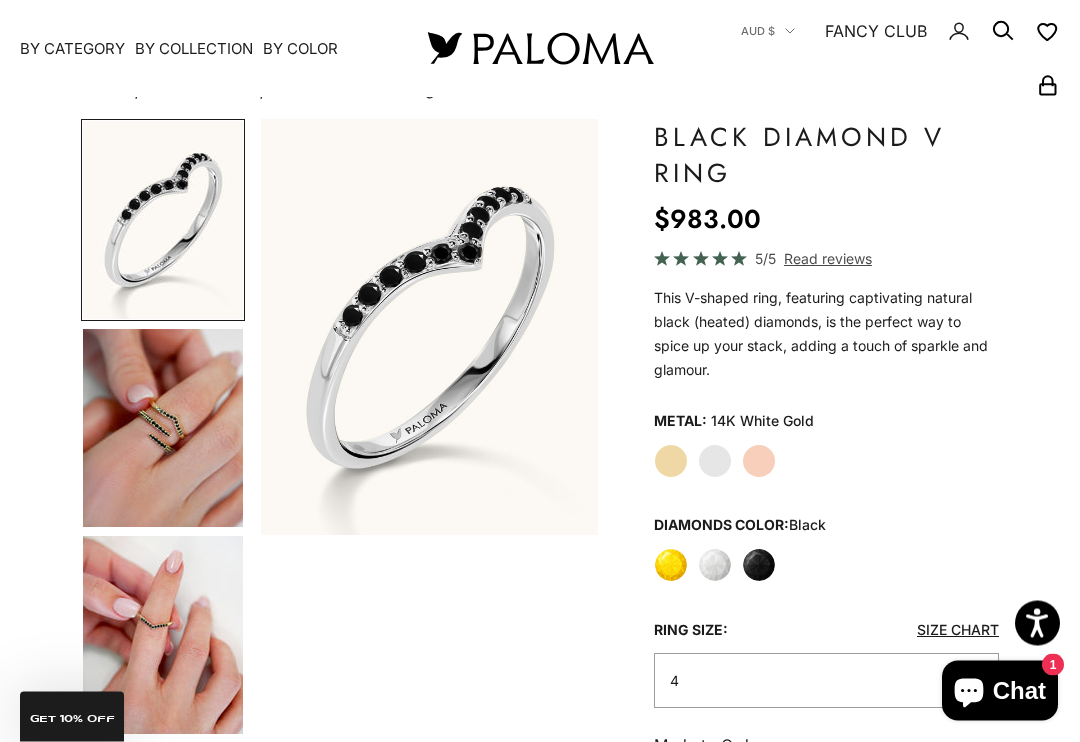 scroll, scrollTop: 126, scrollLeft: 0, axis: vertical 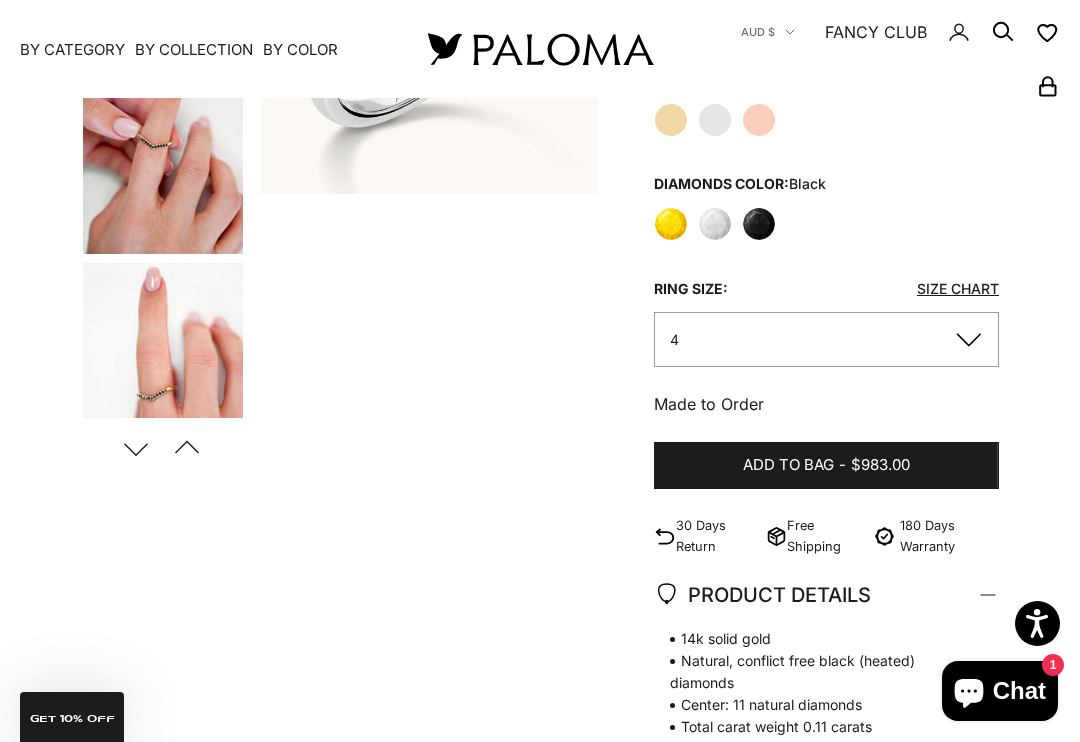 click at bounding box center [163, 362] 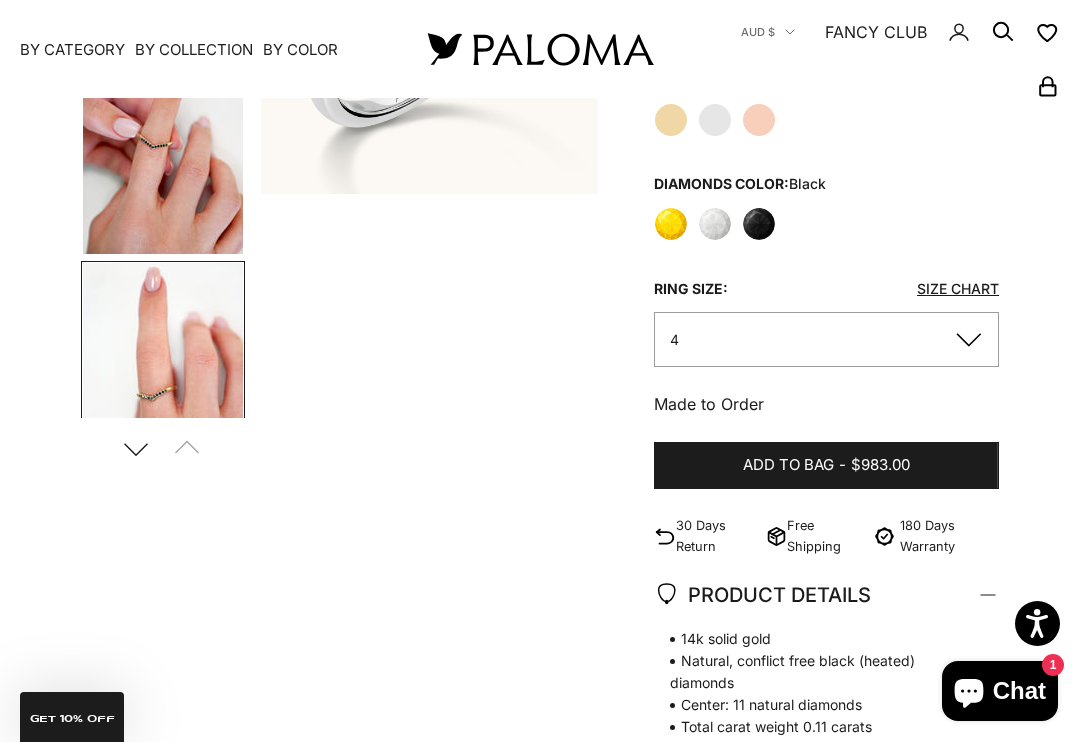 scroll, scrollTop: 0, scrollLeft: 293, axis: horizontal 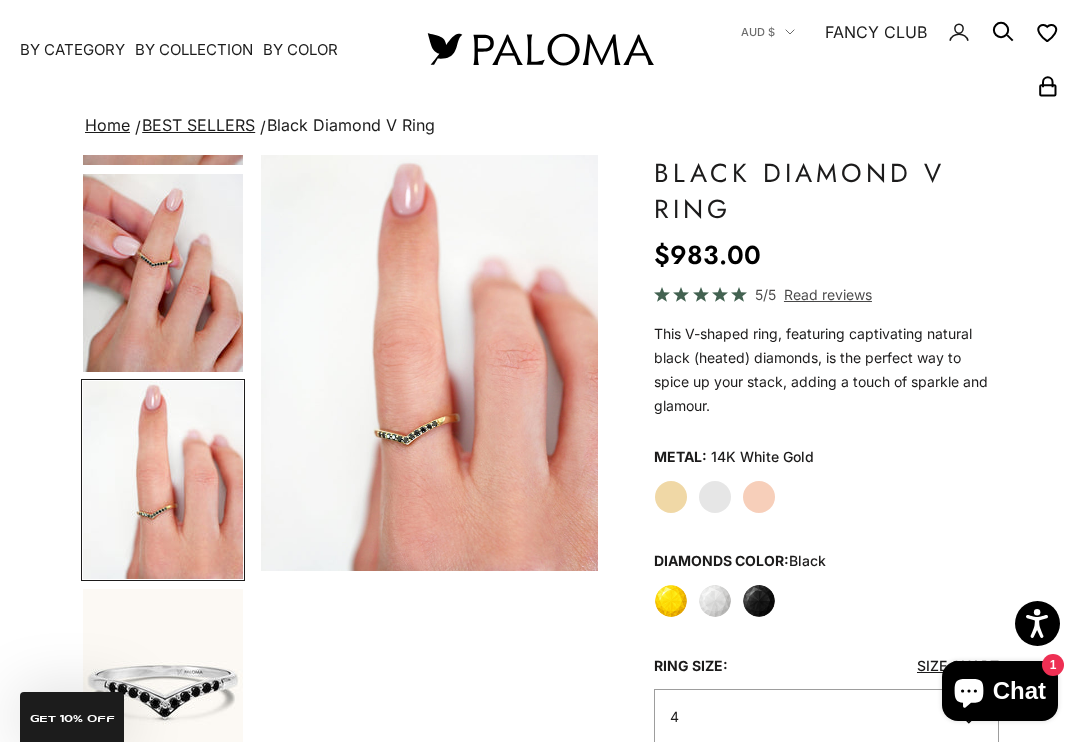 click at bounding box center [163, 688] 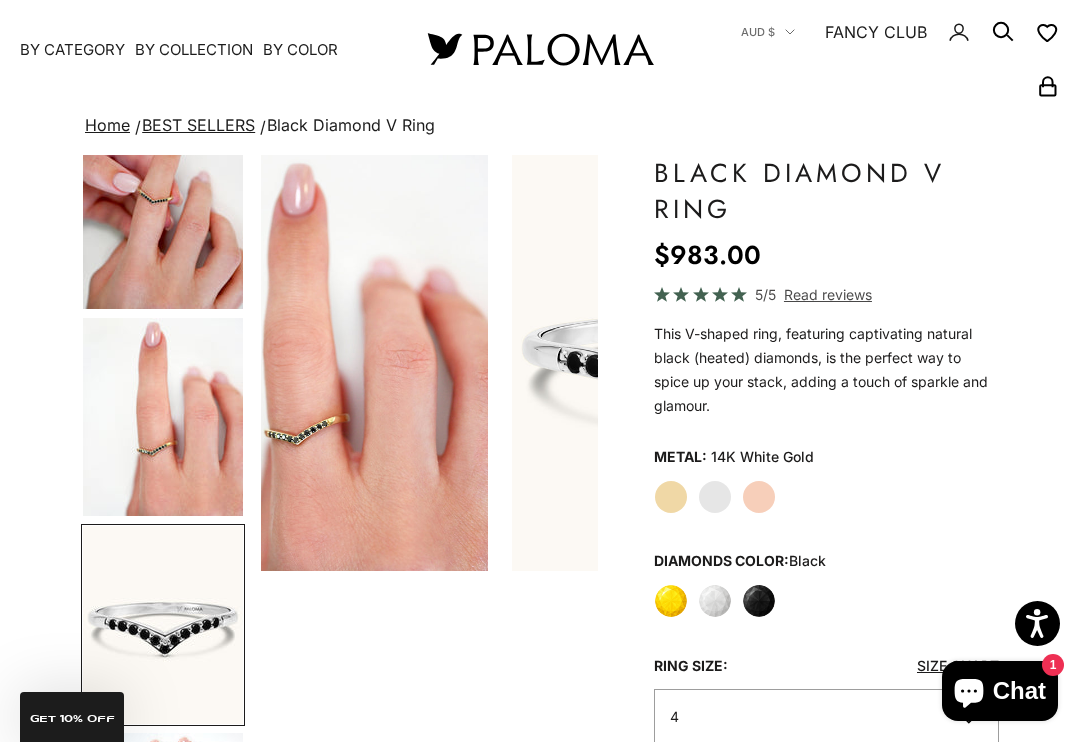 scroll, scrollTop: 0, scrollLeft: 1373, axis: horizontal 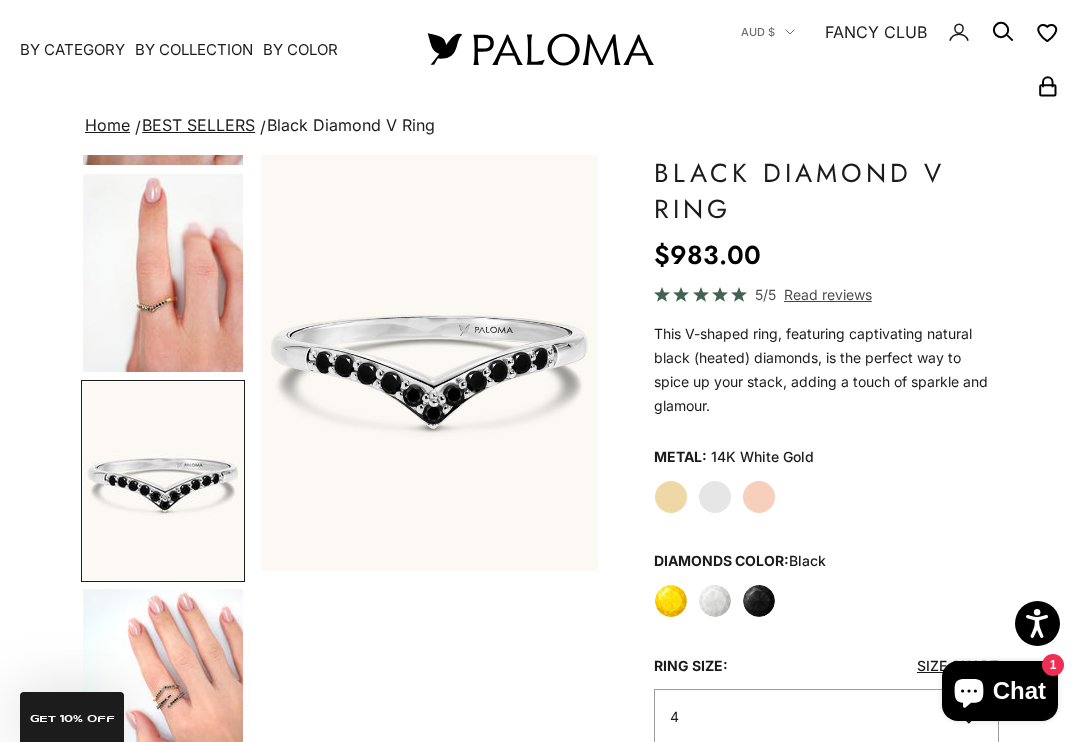 click at bounding box center (163, 688) 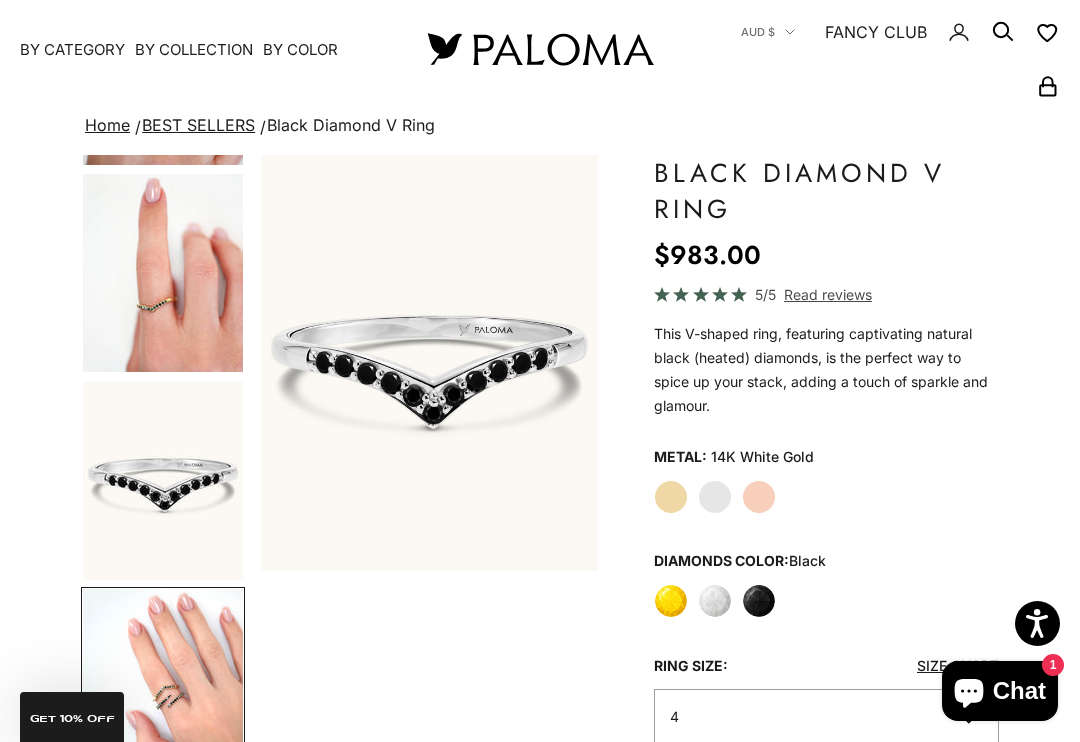 scroll, scrollTop: 795, scrollLeft: 0, axis: vertical 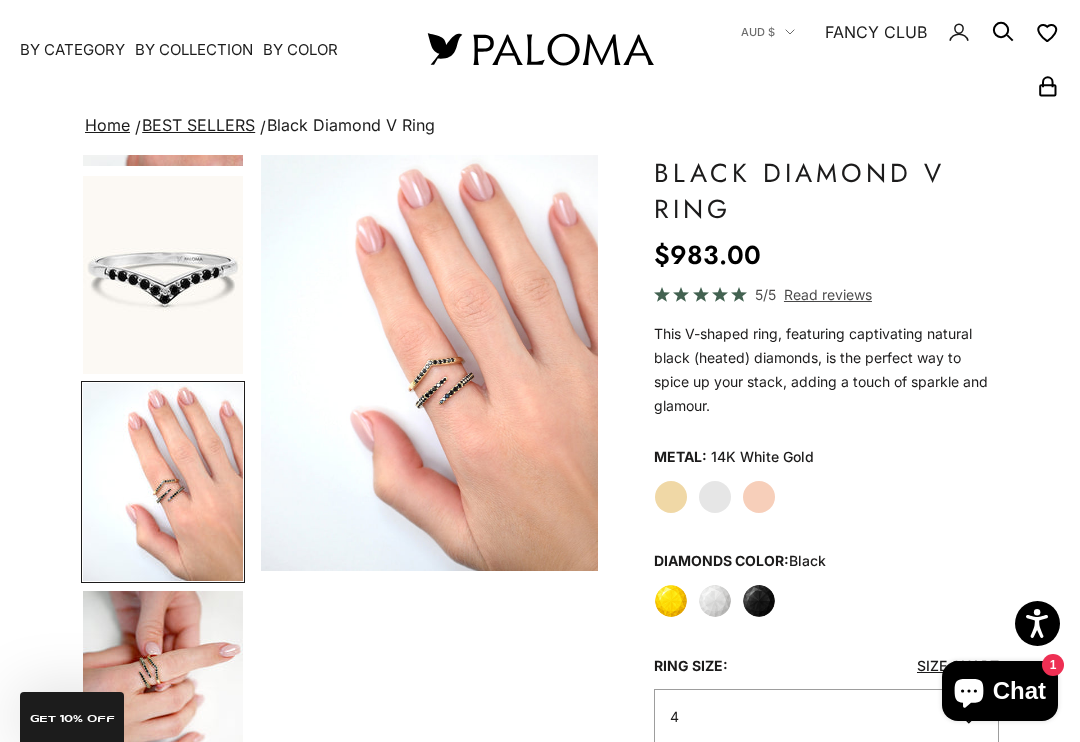 click at bounding box center [163, 690] 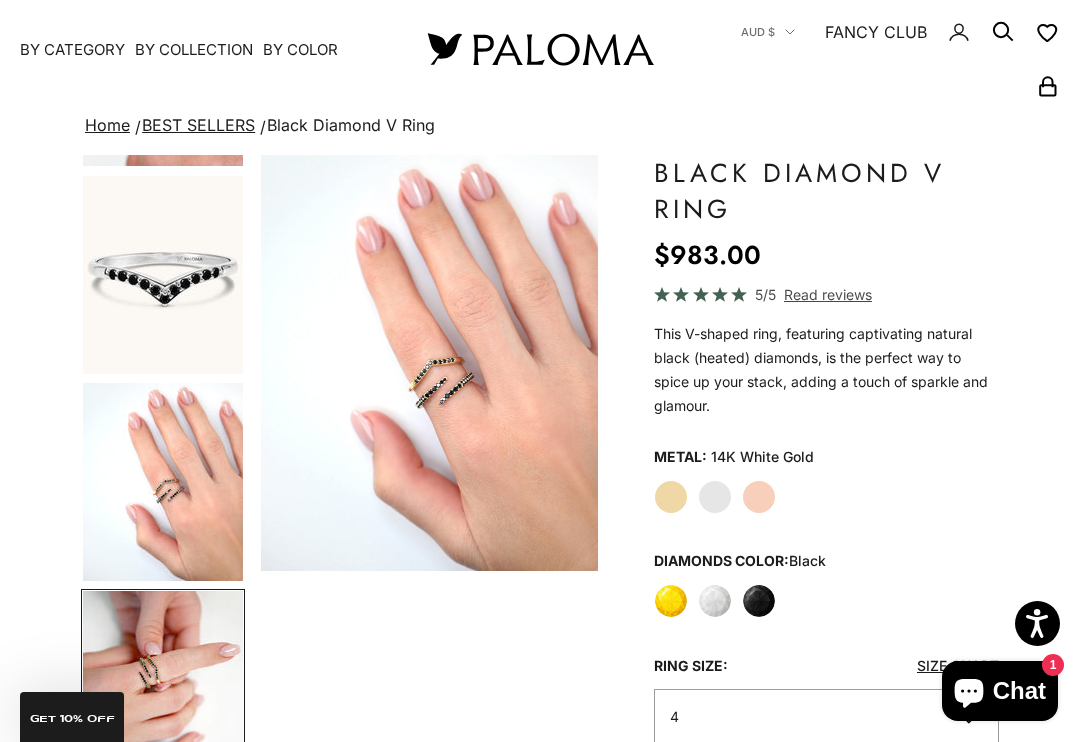 scroll, scrollTop: 976, scrollLeft: 0, axis: vertical 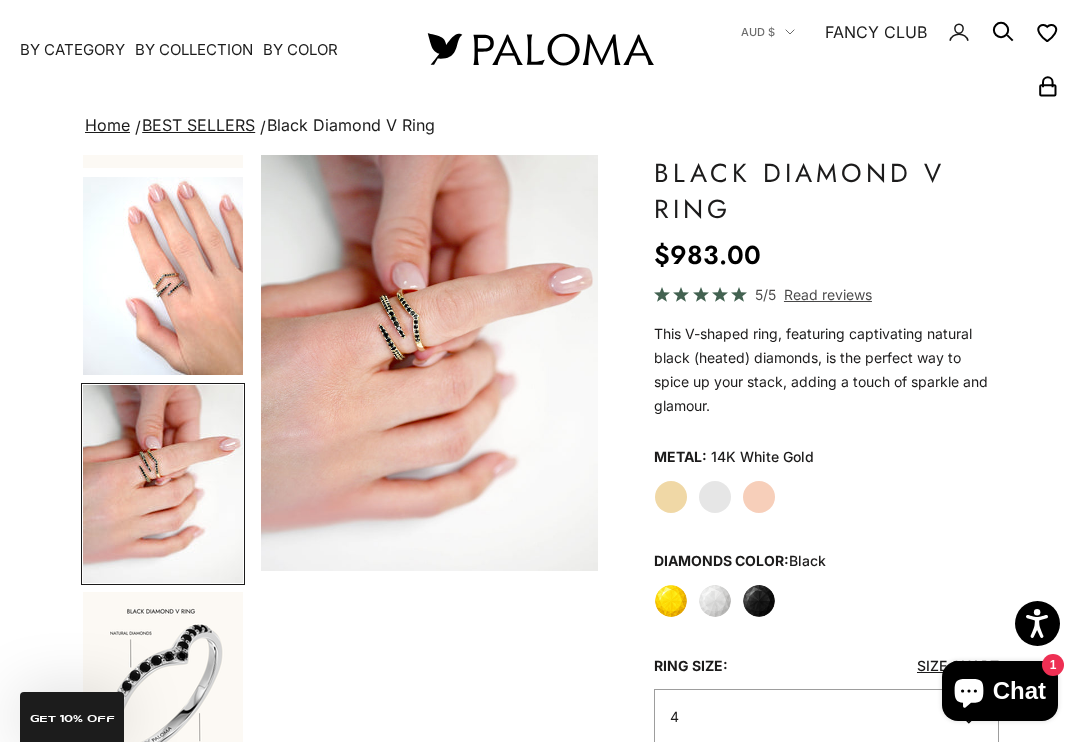 click at bounding box center [163, 691] 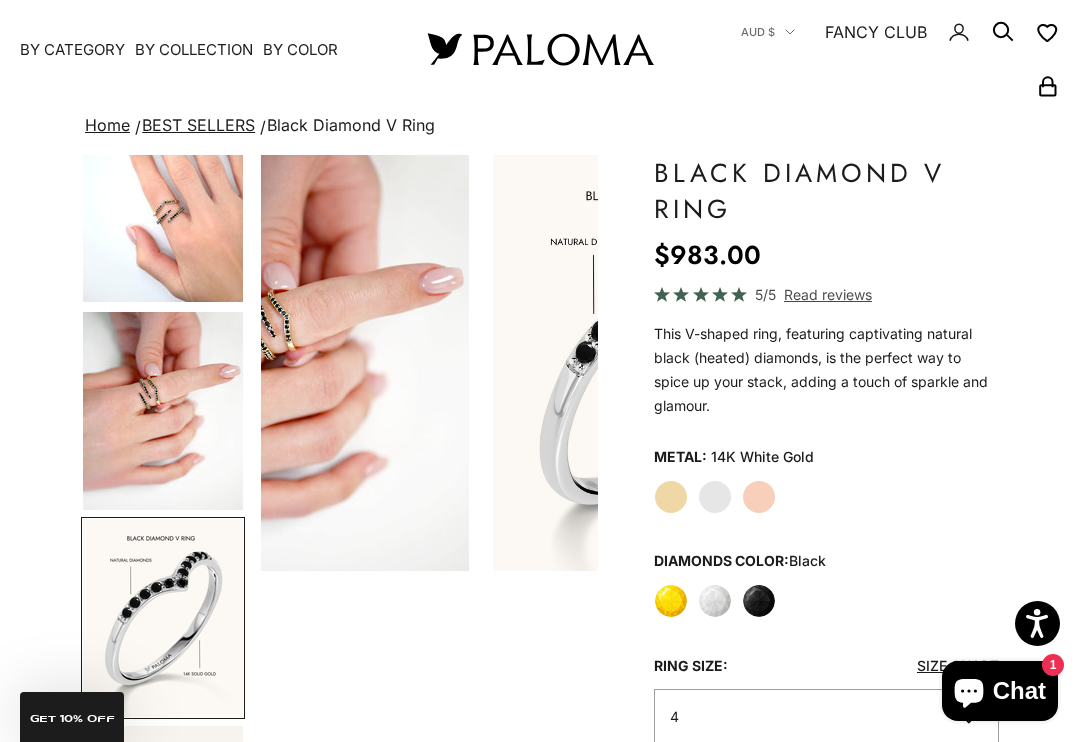 scroll, scrollTop: 1177, scrollLeft: 0, axis: vertical 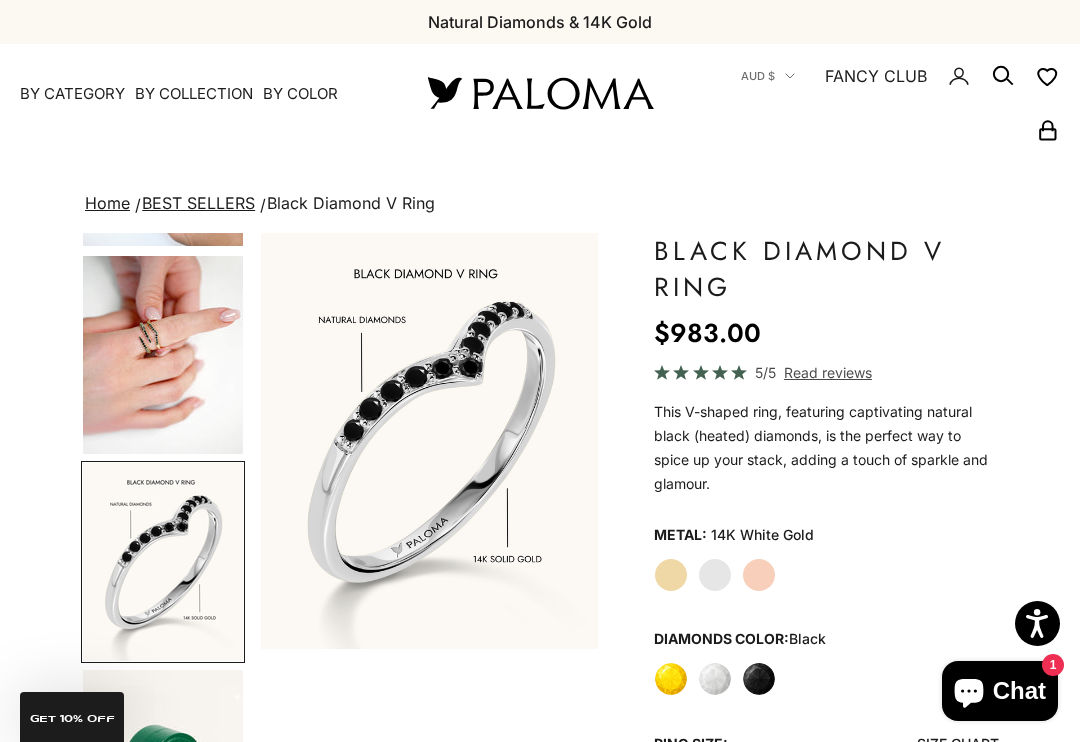 click at bounding box center (163, 355) 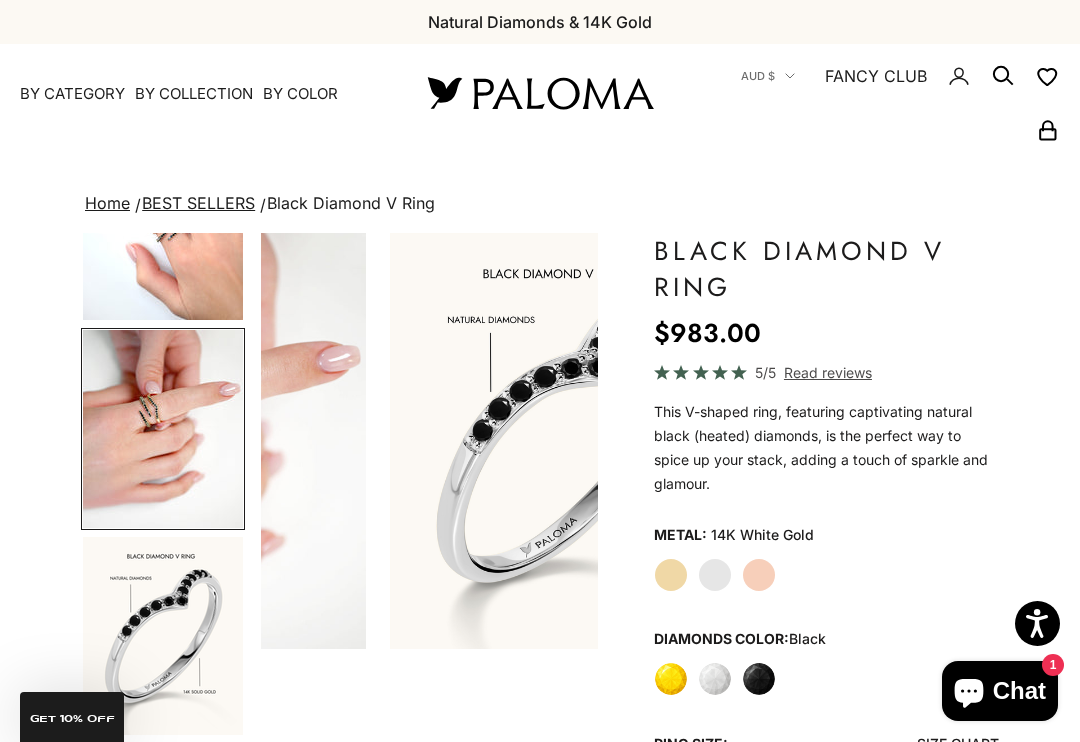scroll, scrollTop: 1050, scrollLeft: 0, axis: vertical 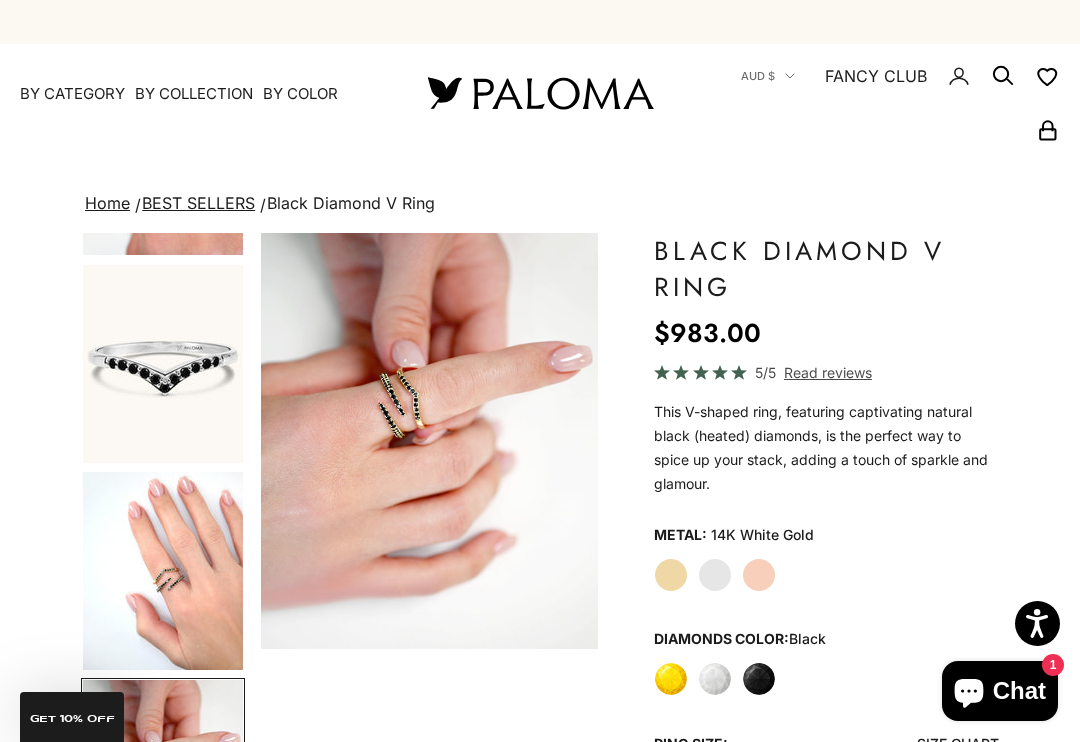 click at bounding box center [163, 364] 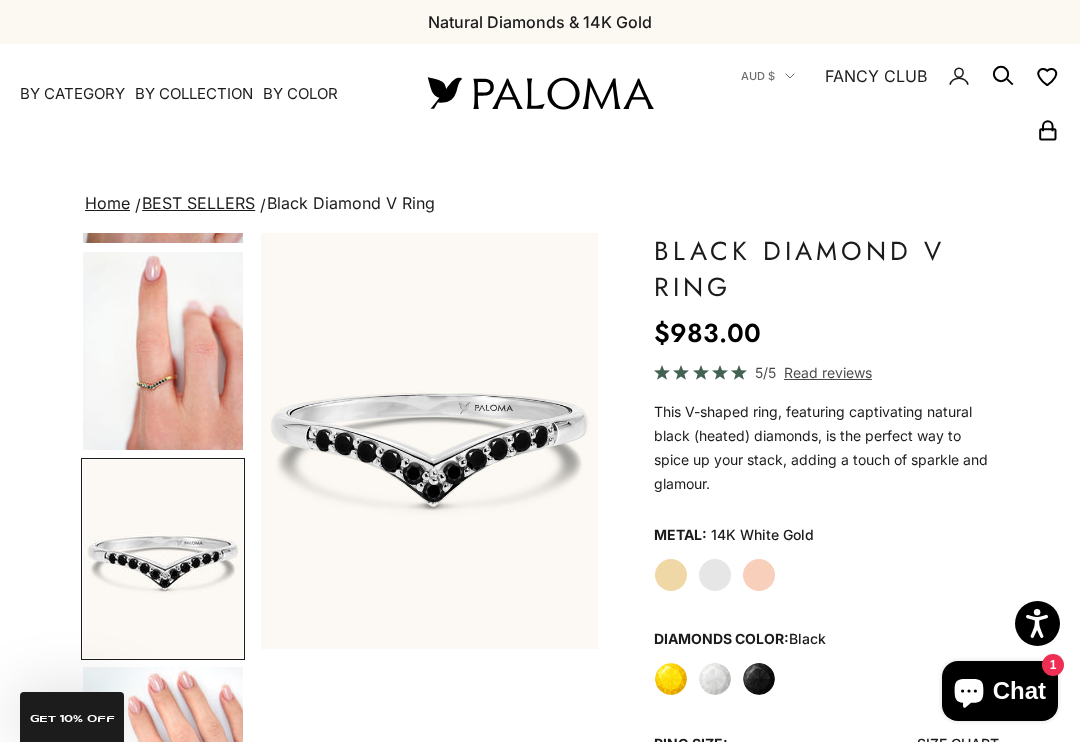 click on "White" 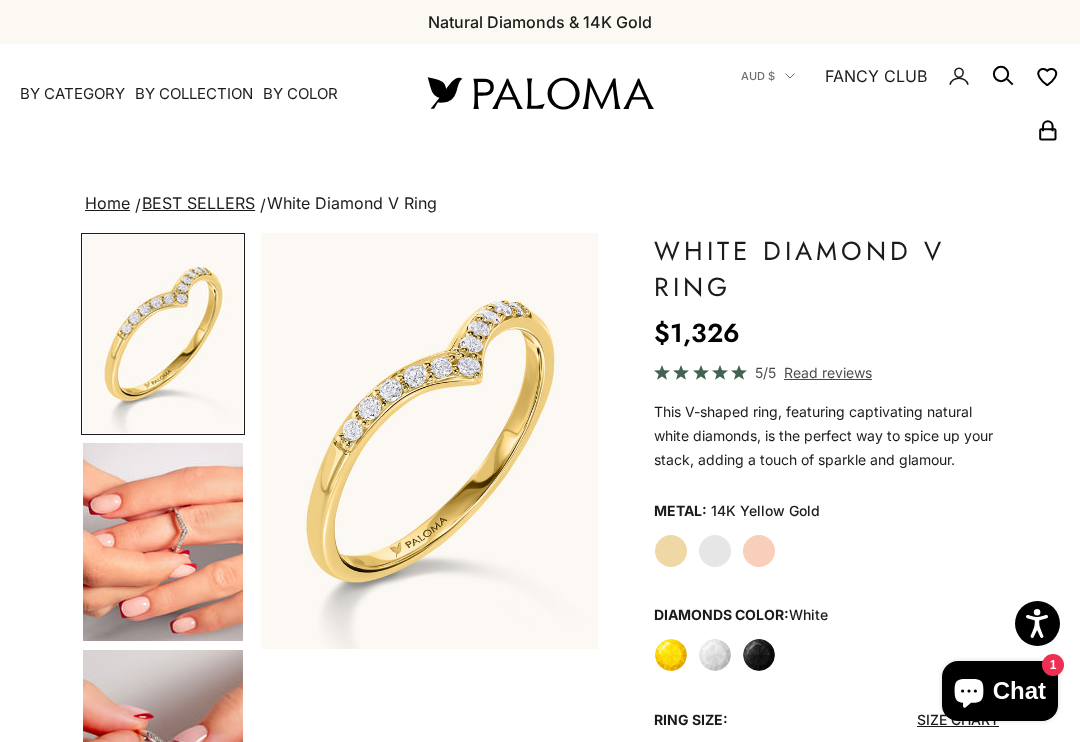 scroll, scrollTop: 0, scrollLeft: 0, axis: both 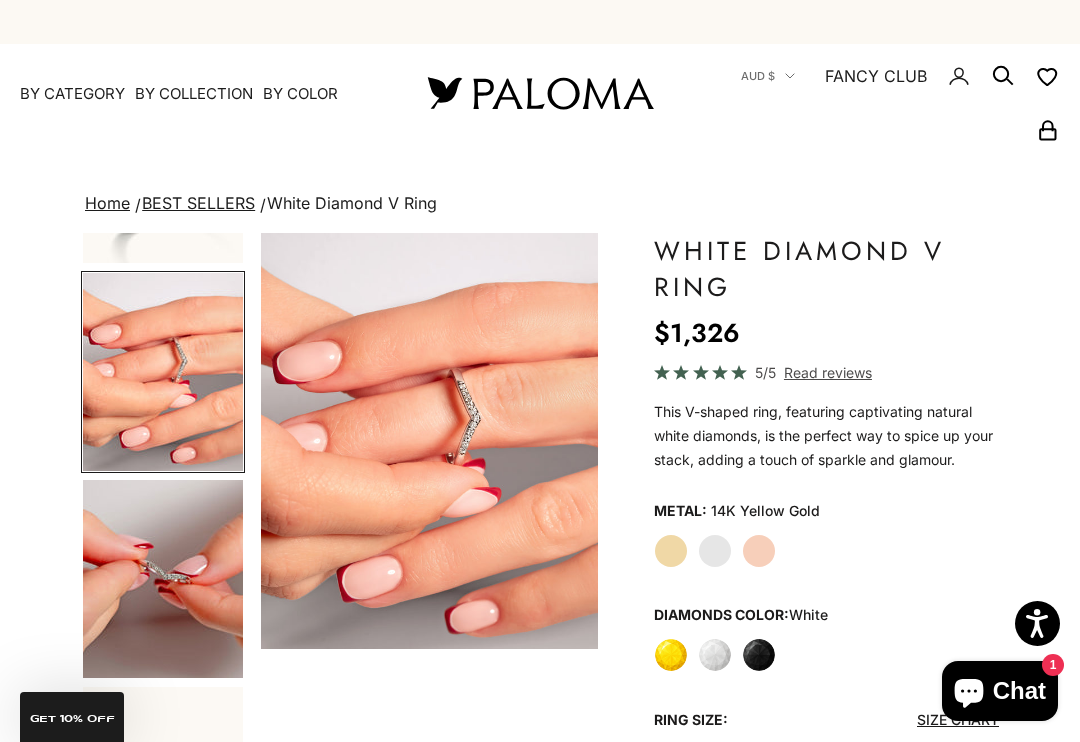 click at bounding box center (163, 579) 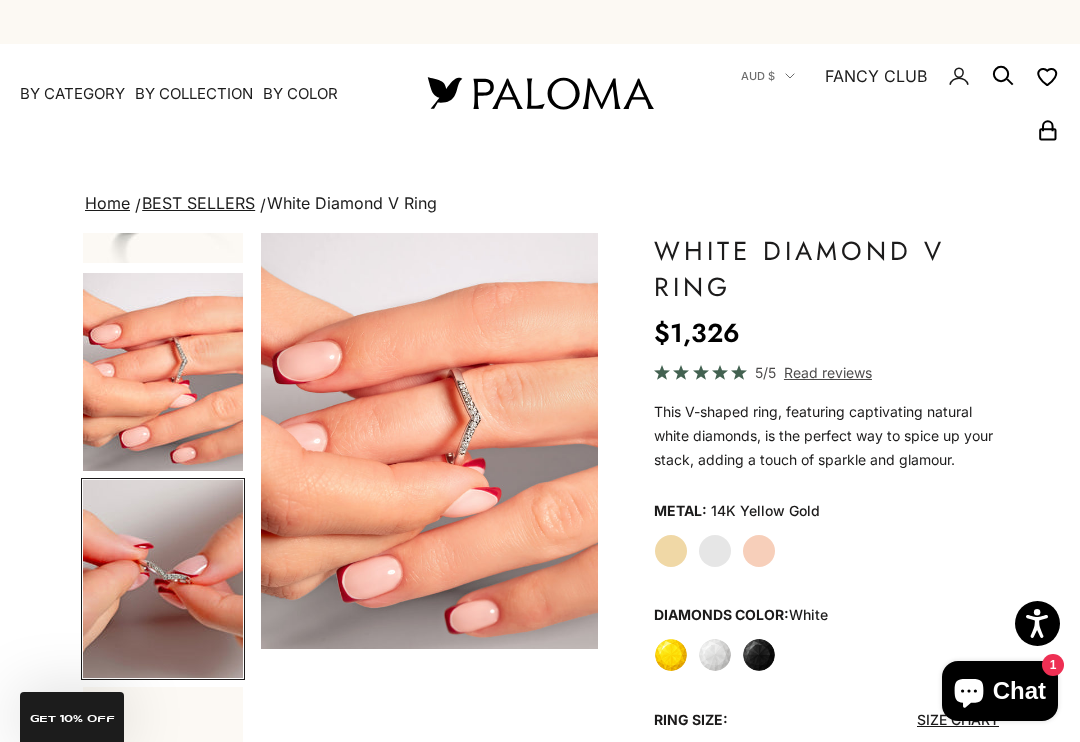 scroll, scrollTop: 0, scrollLeft: 692, axis: horizontal 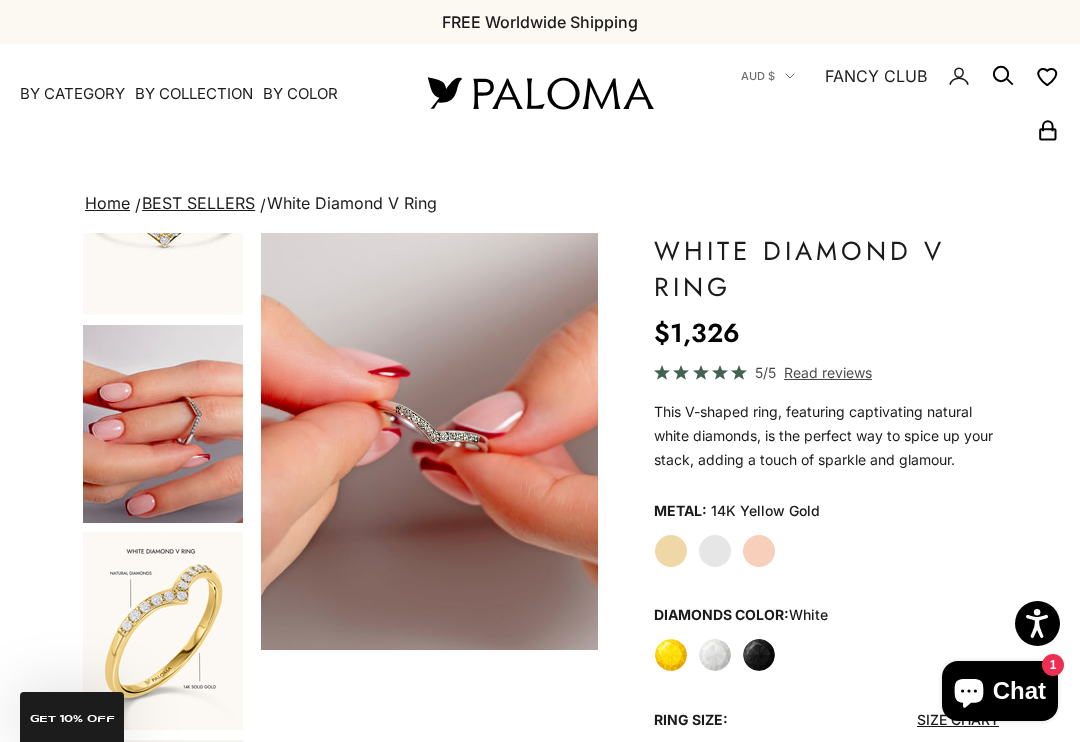 click at bounding box center [163, 424] 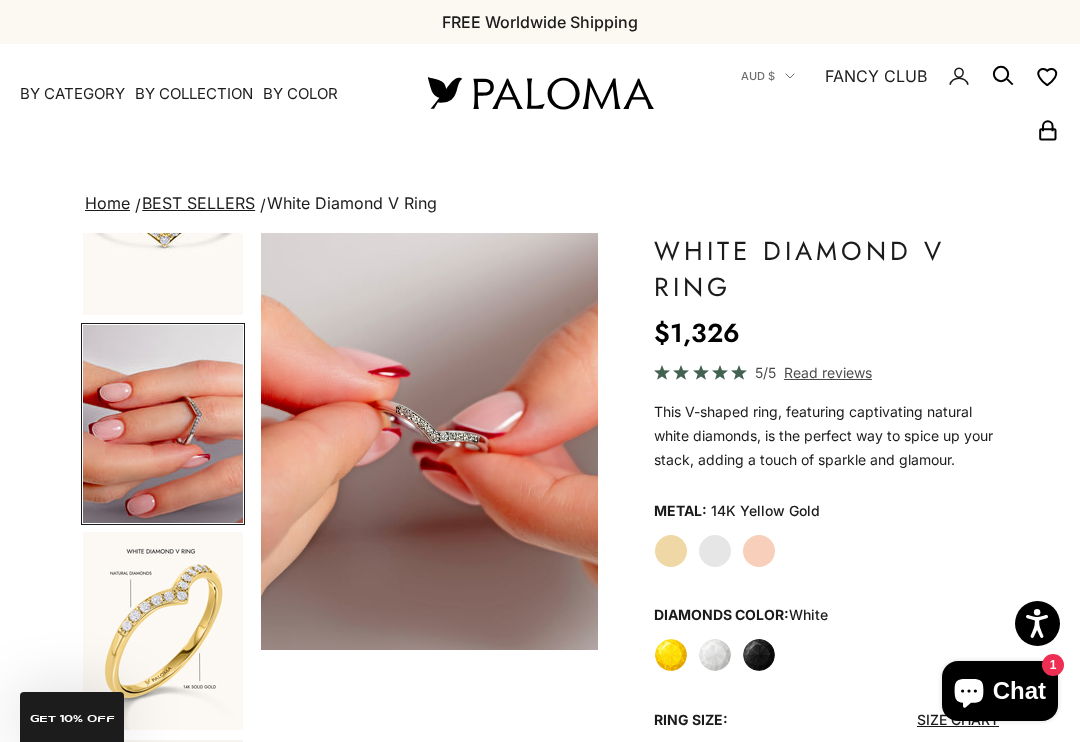 scroll, scrollTop: 684, scrollLeft: 0, axis: vertical 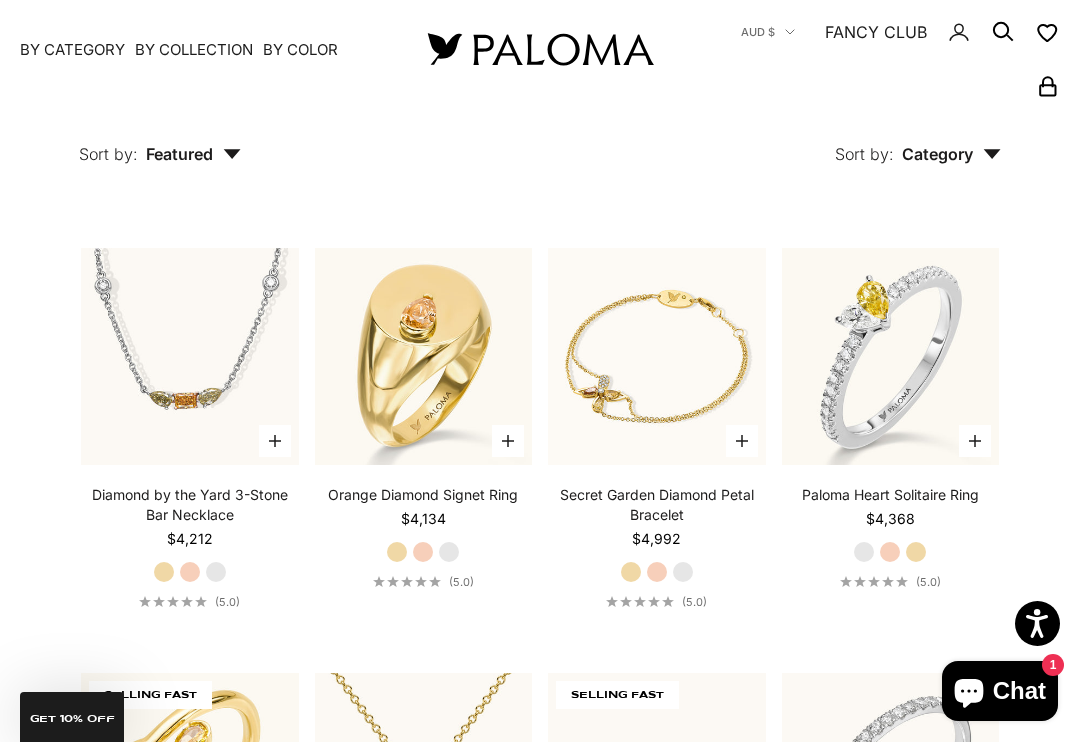 click at bounding box center [656, 356] 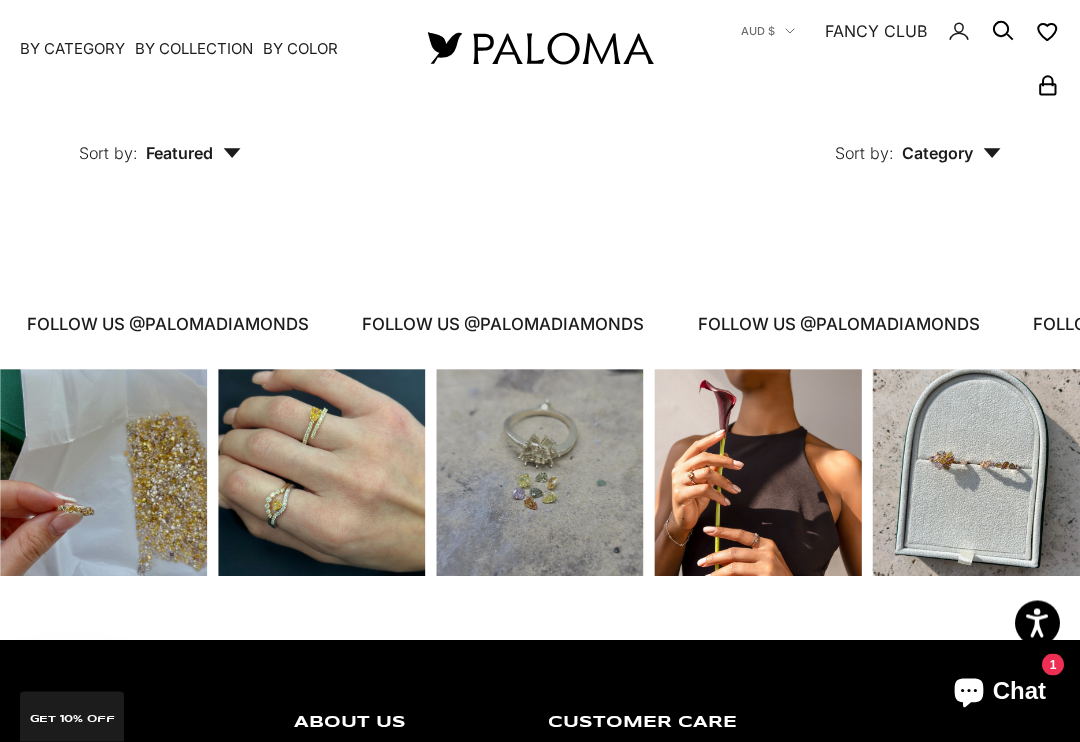 scroll, scrollTop: 6439, scrollLeft: 0, axis: vertical 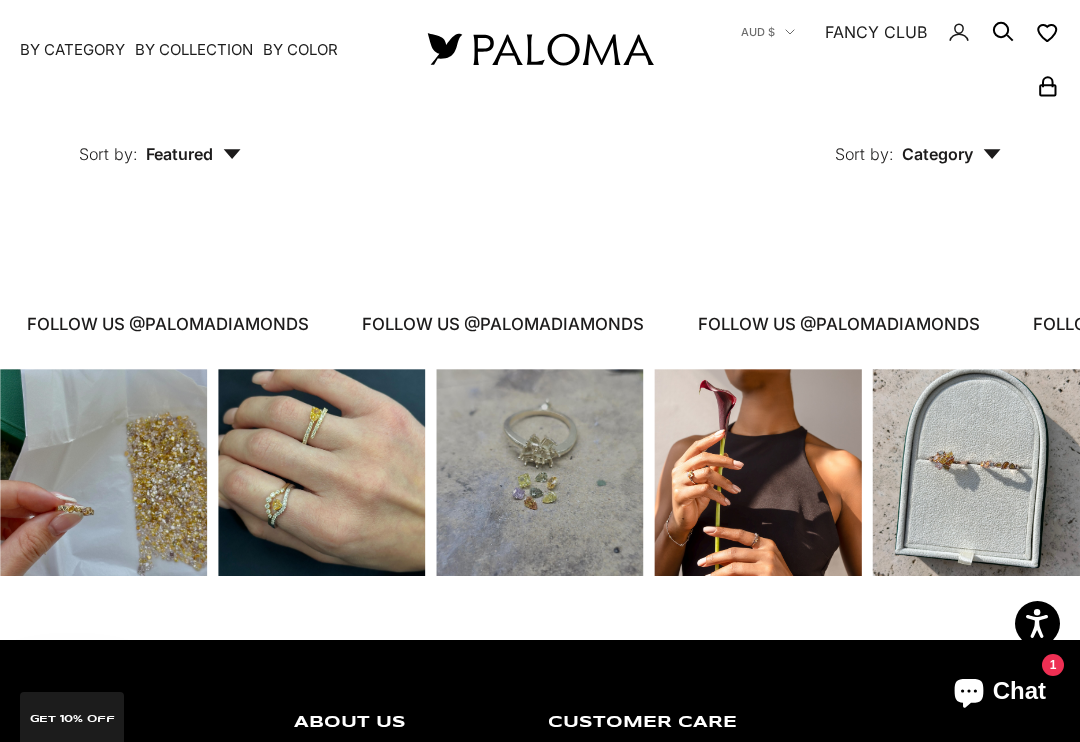 click on "By Color" at bounding box center (300, 49) 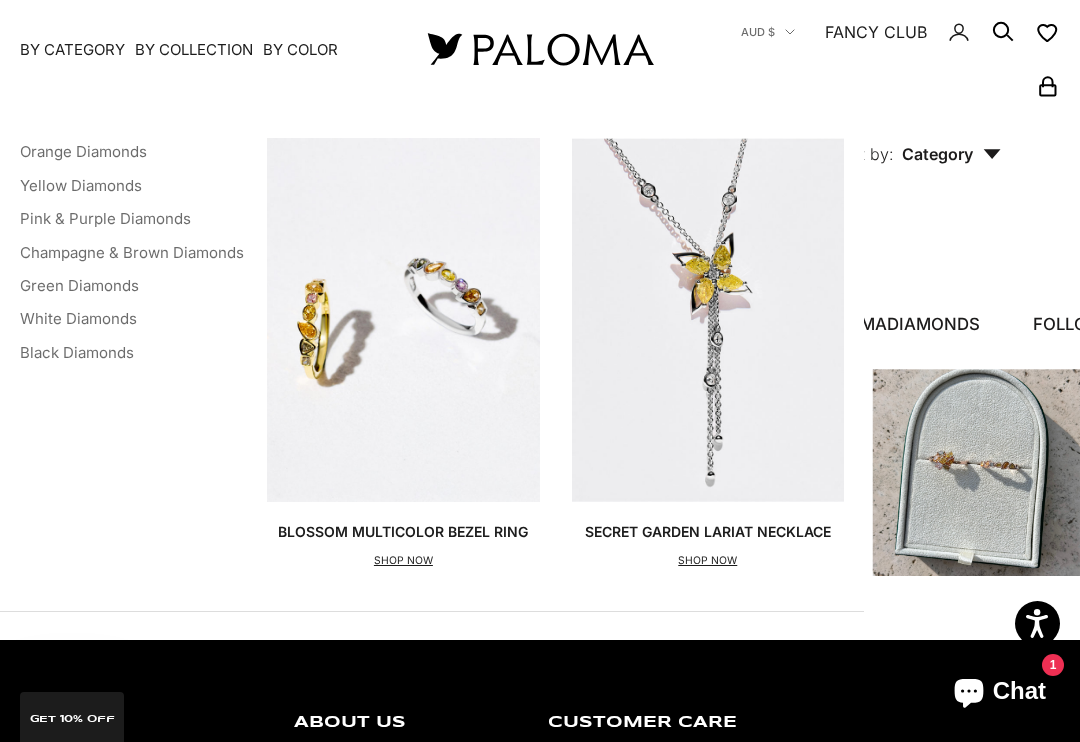 click on "Black Diamonds" at bounding box center [77, 351] 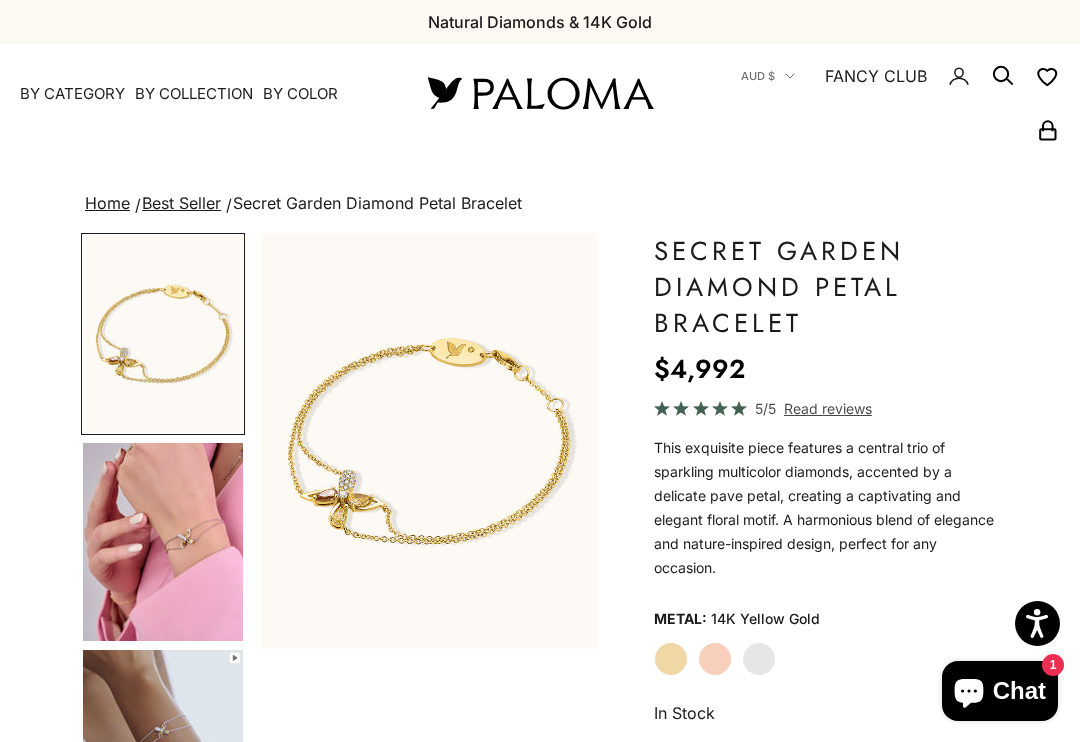 scroll, scrollTop: 0, scrollLeft: 0, axis: both 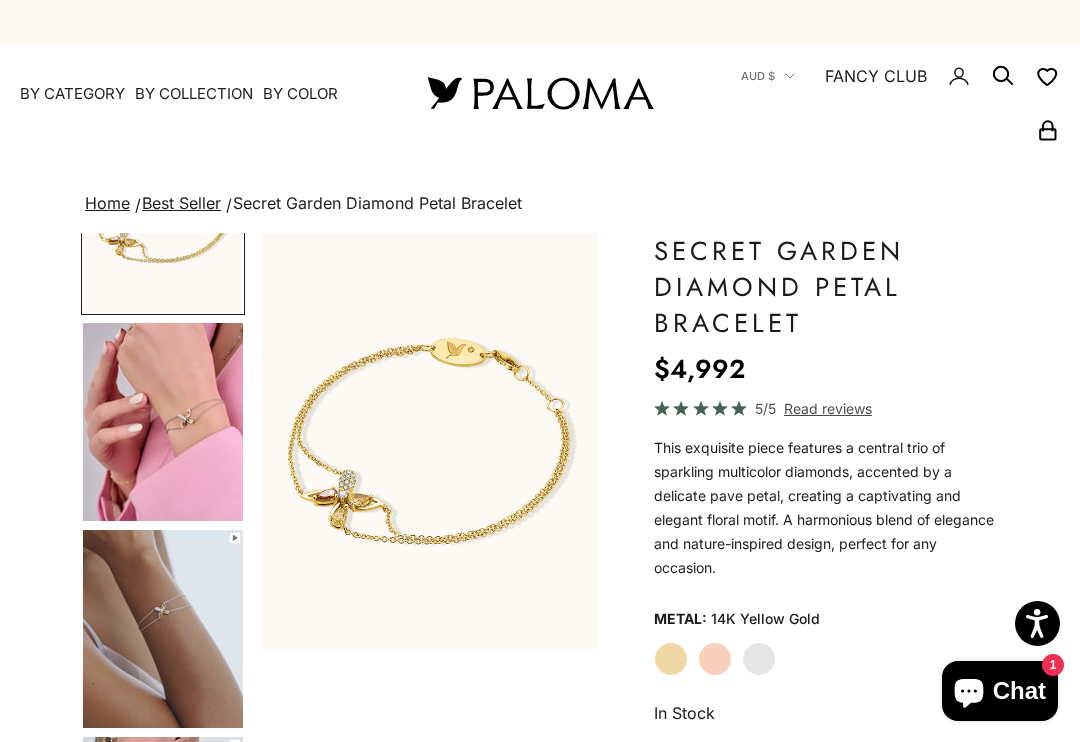 click at bounding box center [163, 422] 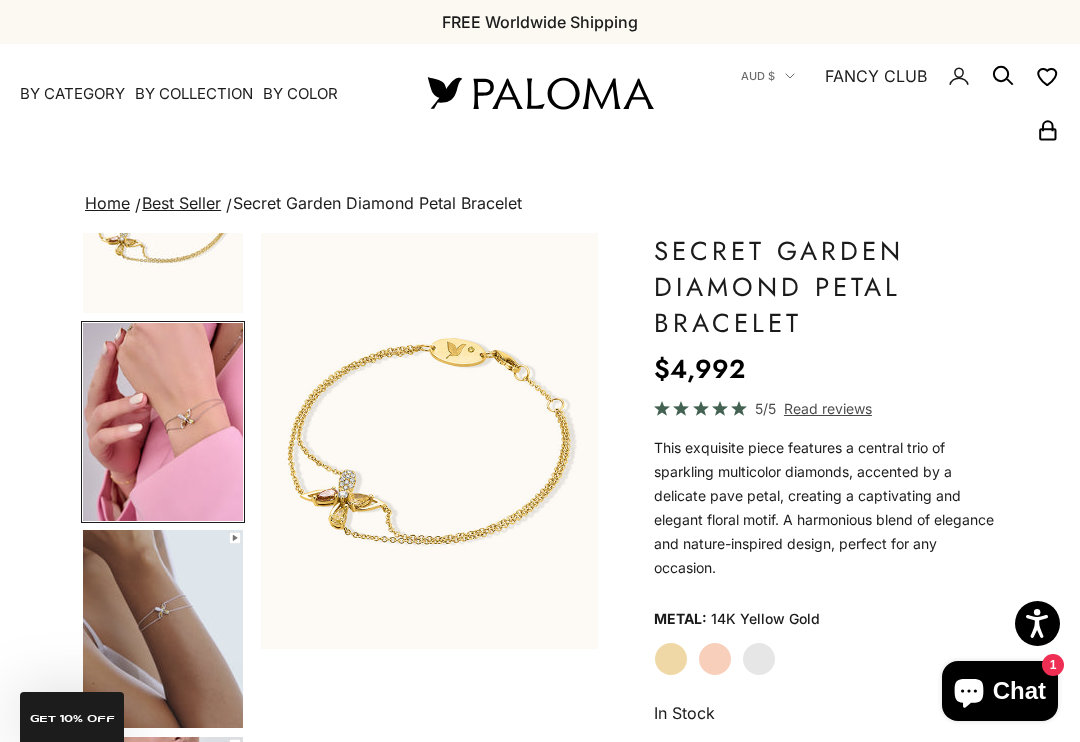 scroll, scrollTop: 0, scrollLeft: 0, axis: both 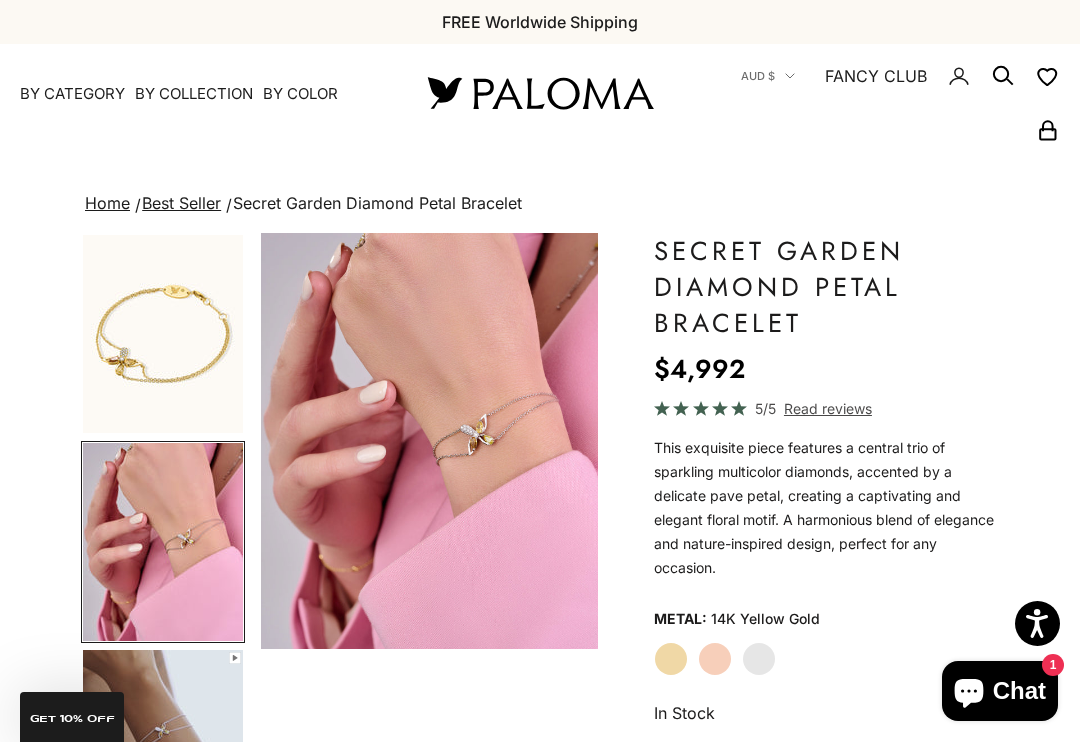 click at bounding box center [163, 749] 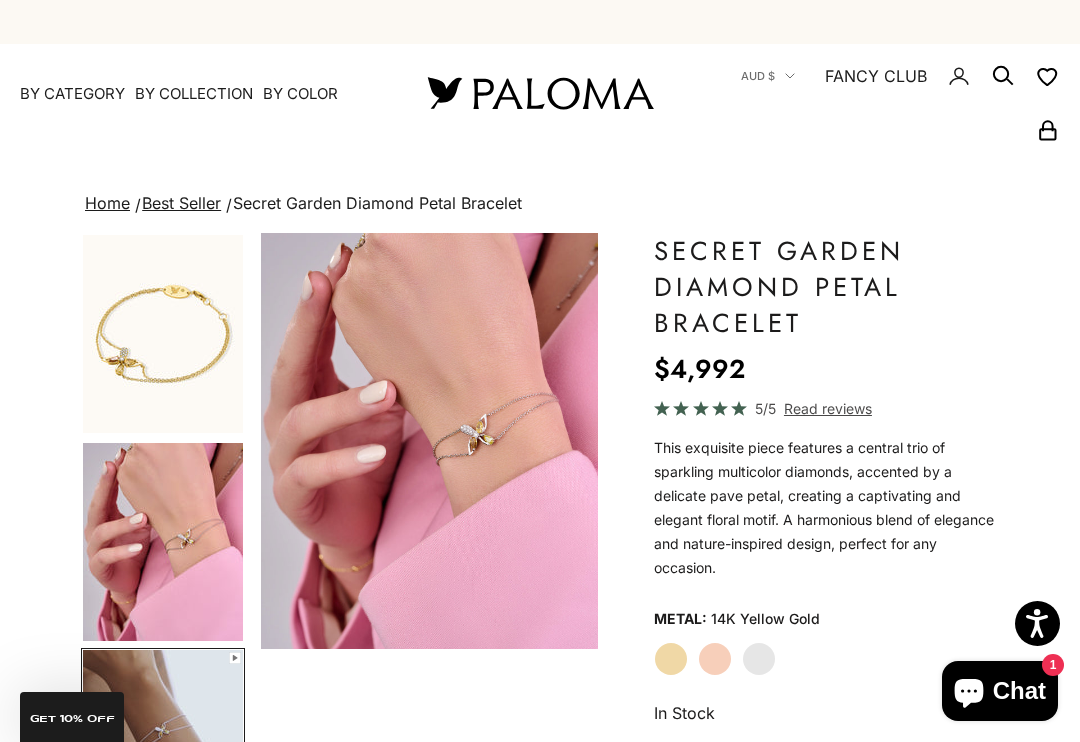 scroll, scrollTop: 164, scrollLeft: 0, axis: vertical 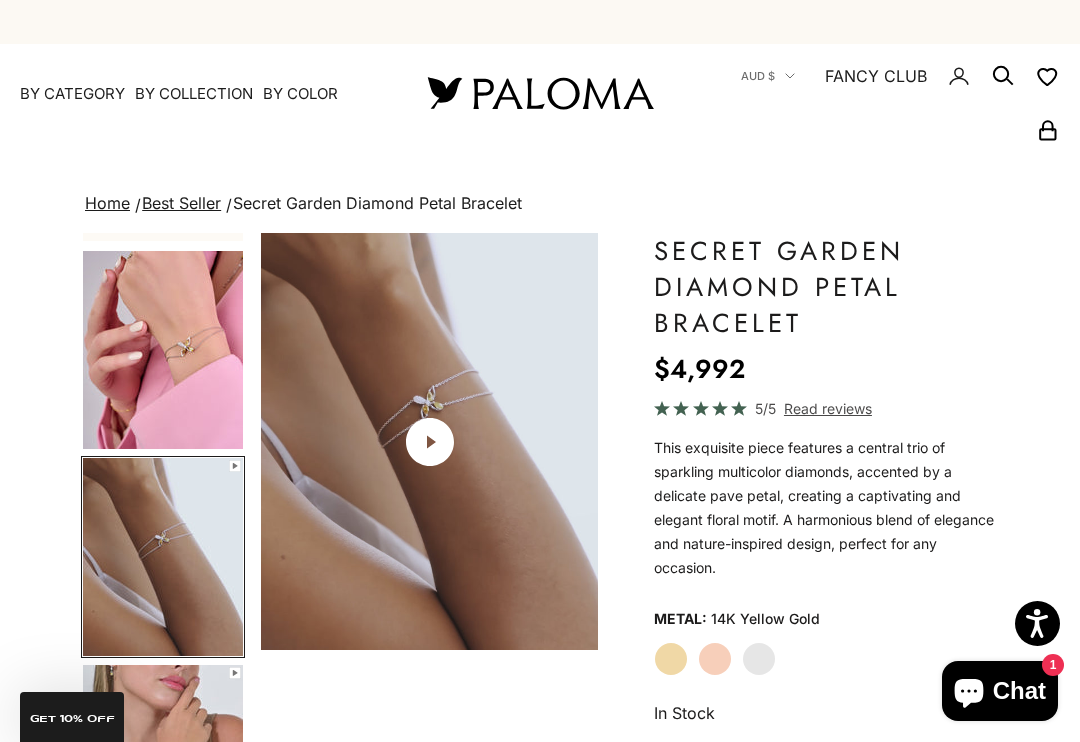 click 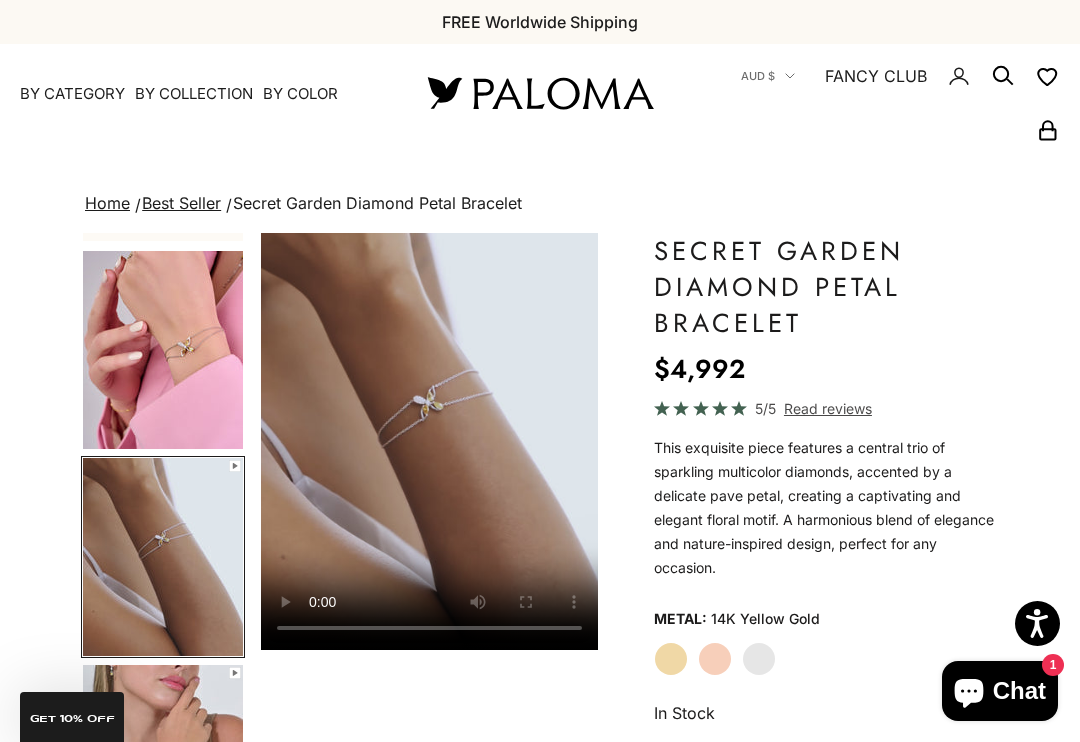 click at bounding box center [429, 441] 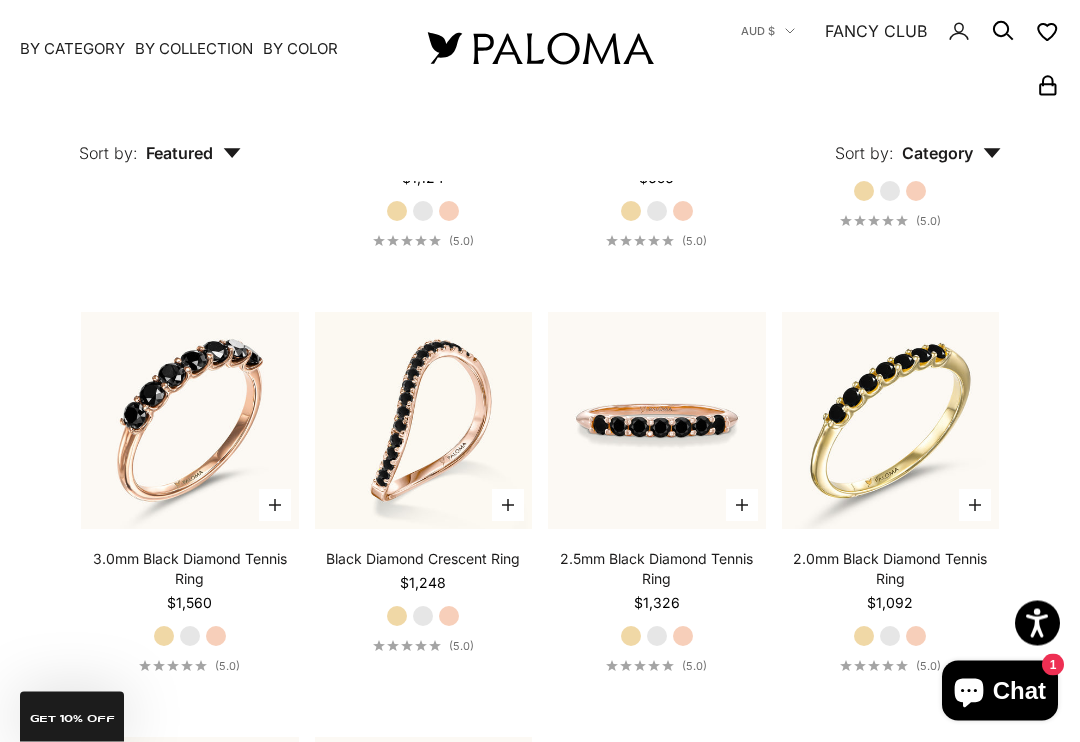 scroll, scrollTop: 1610, scrollLeft: 0, axis: vertical 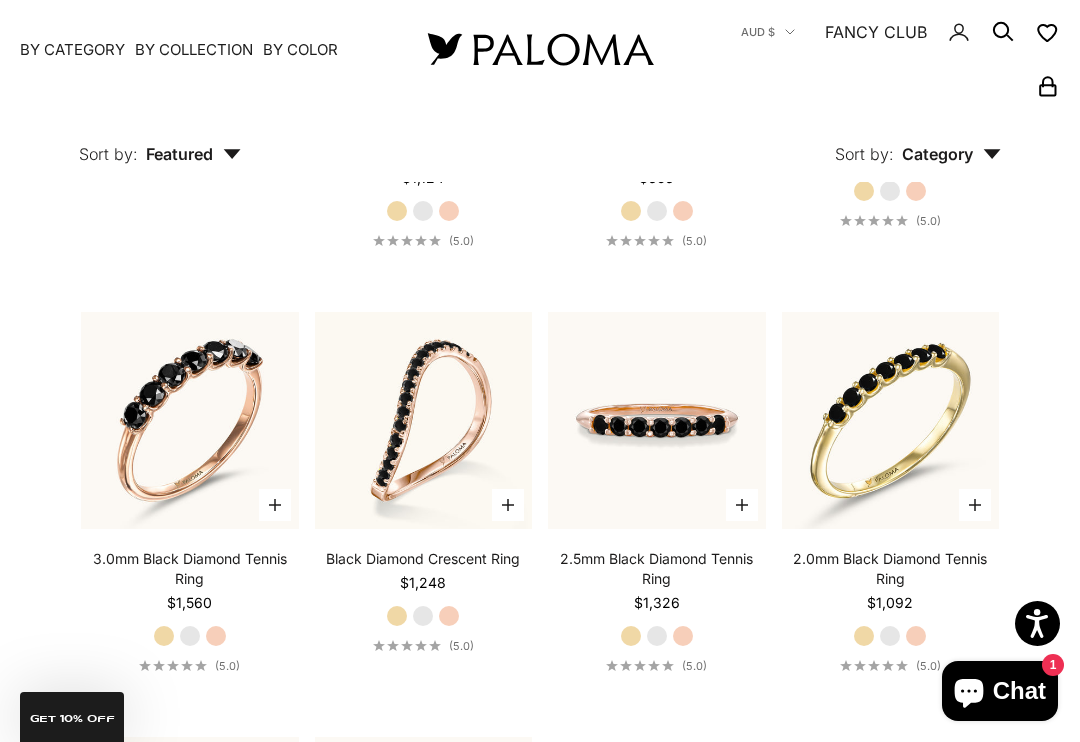 click at bounding box center (423, 420) 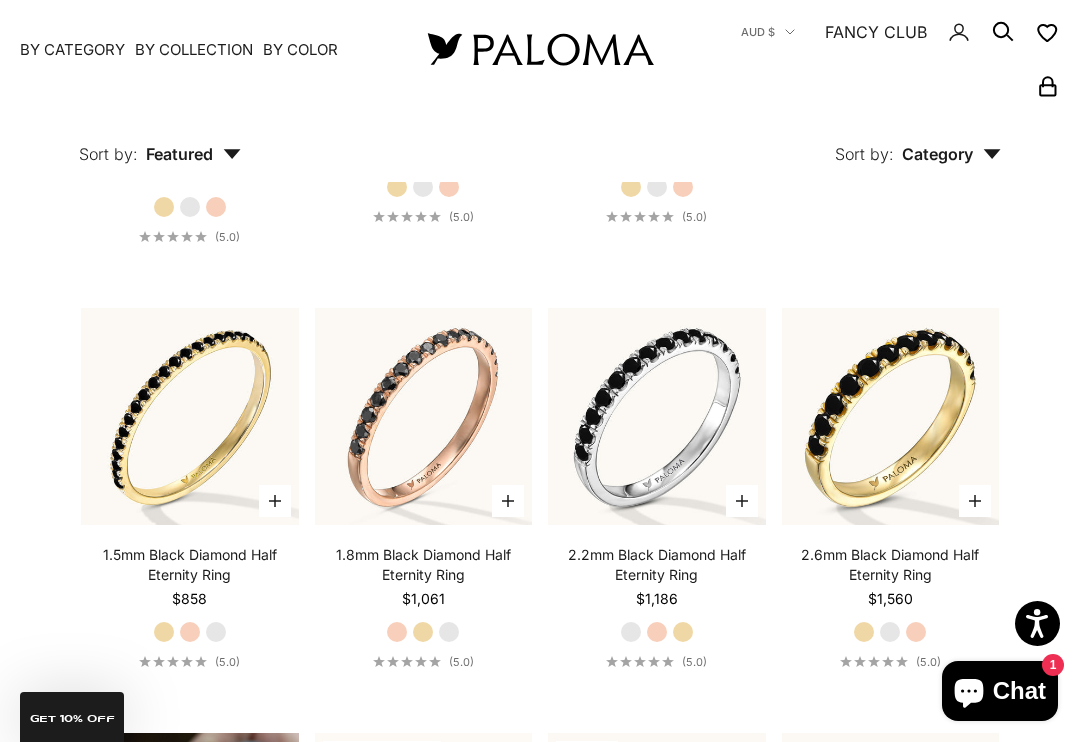 scroll, scrollTop: 758, scrollLeft: 0, axis: vertical 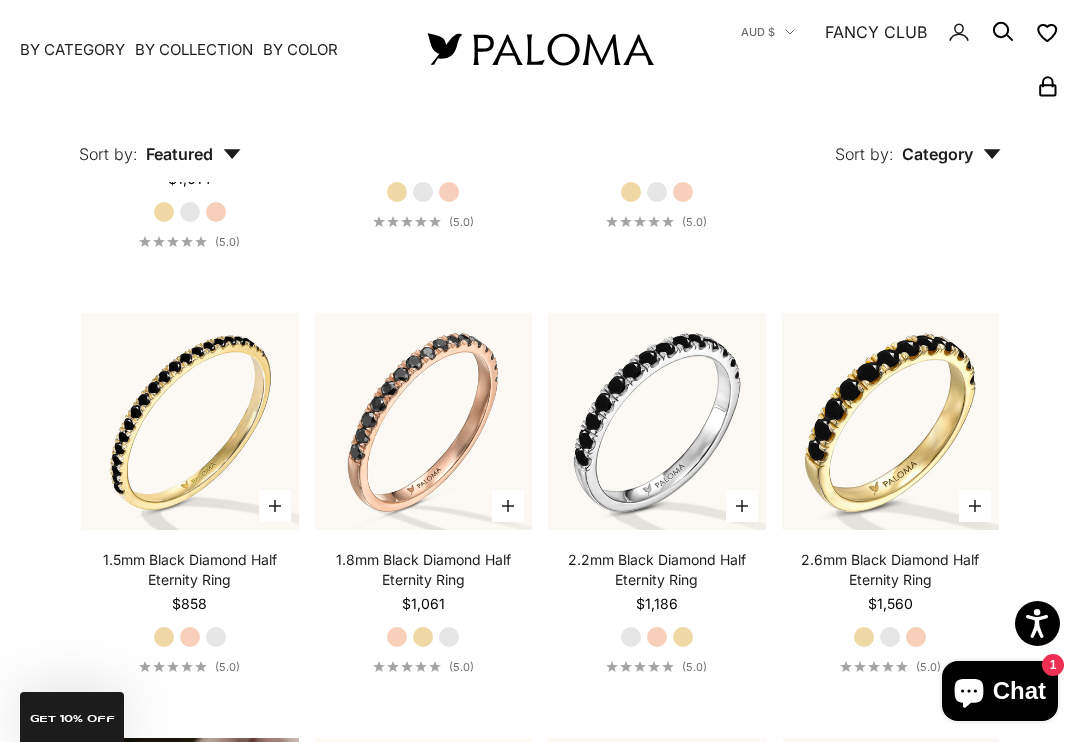 click on "Rose Gold" at bounding box center [657, 637] 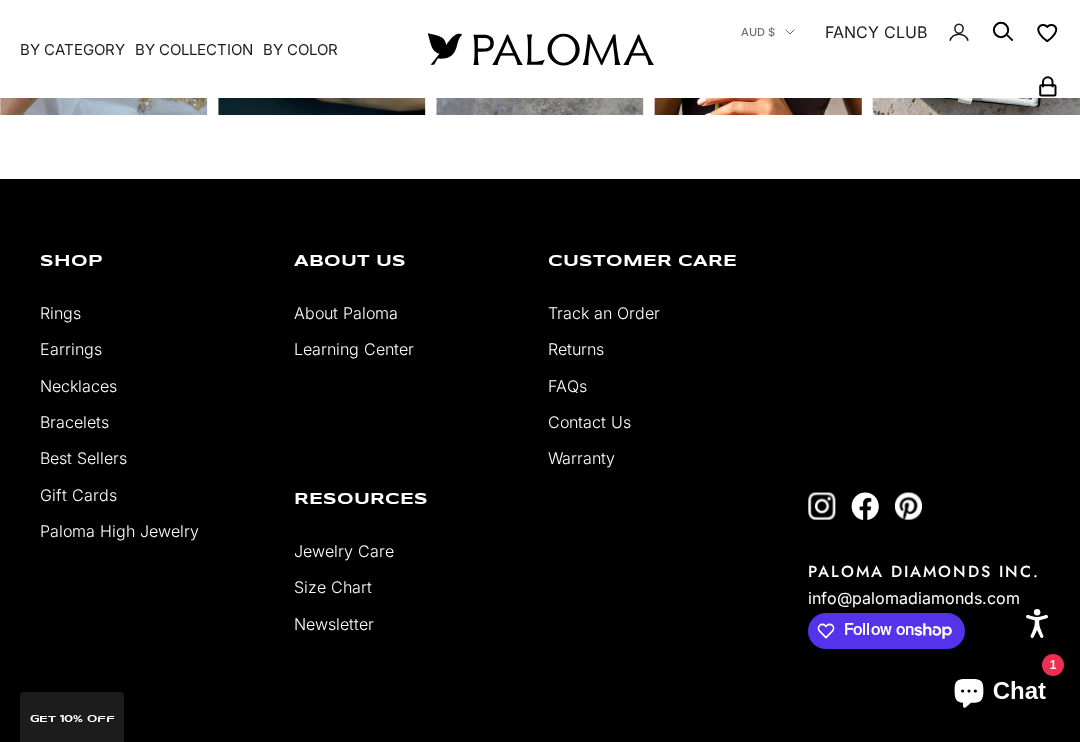 scroll, scrollTop: 3057, scrollLeft: 0, axis: vertical 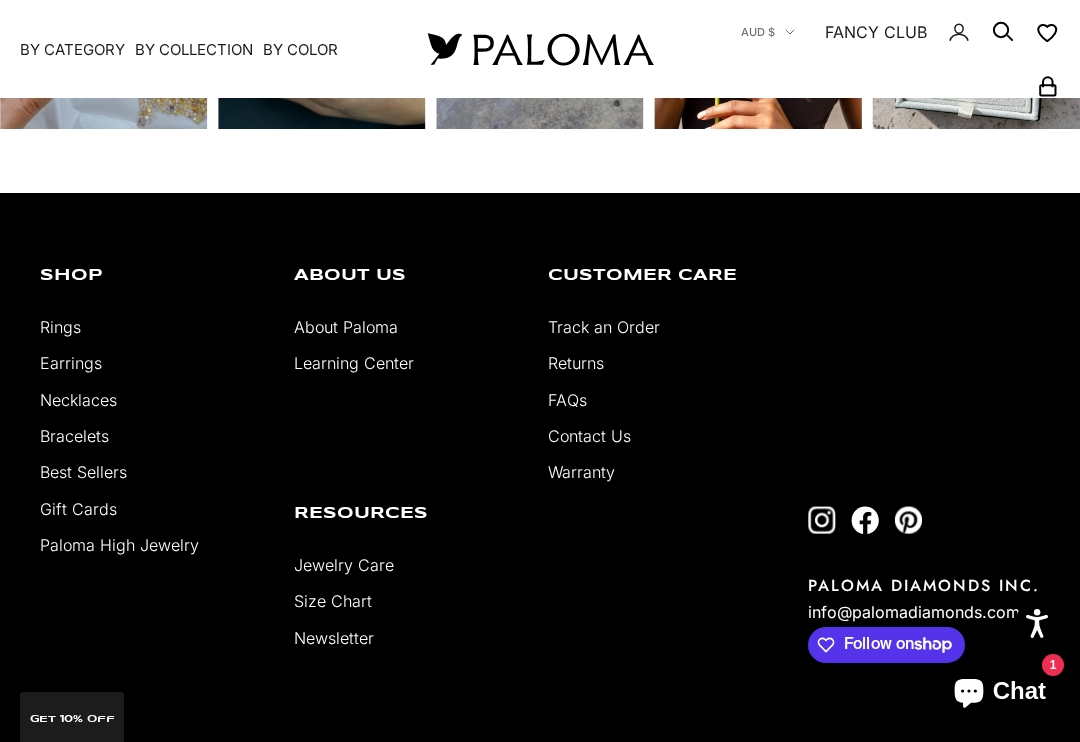 click on "Bracelets" at bounding box center [74, 436] 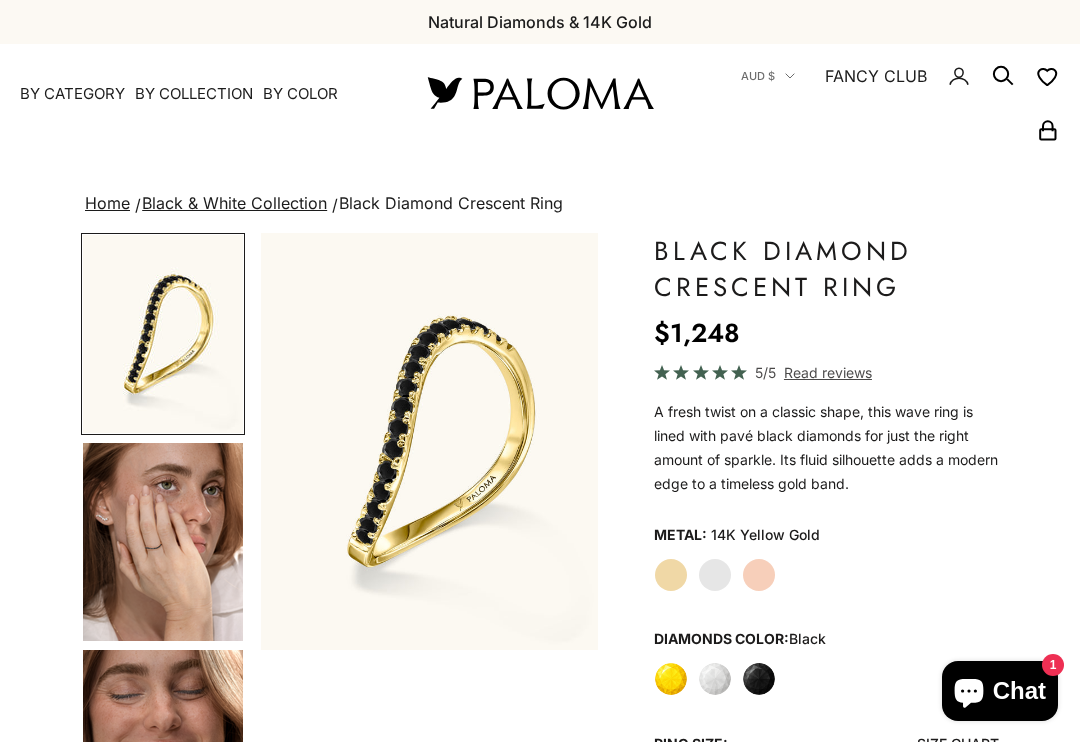 scroll, scrollTop: 0, scrollLeft: 0, axis: both 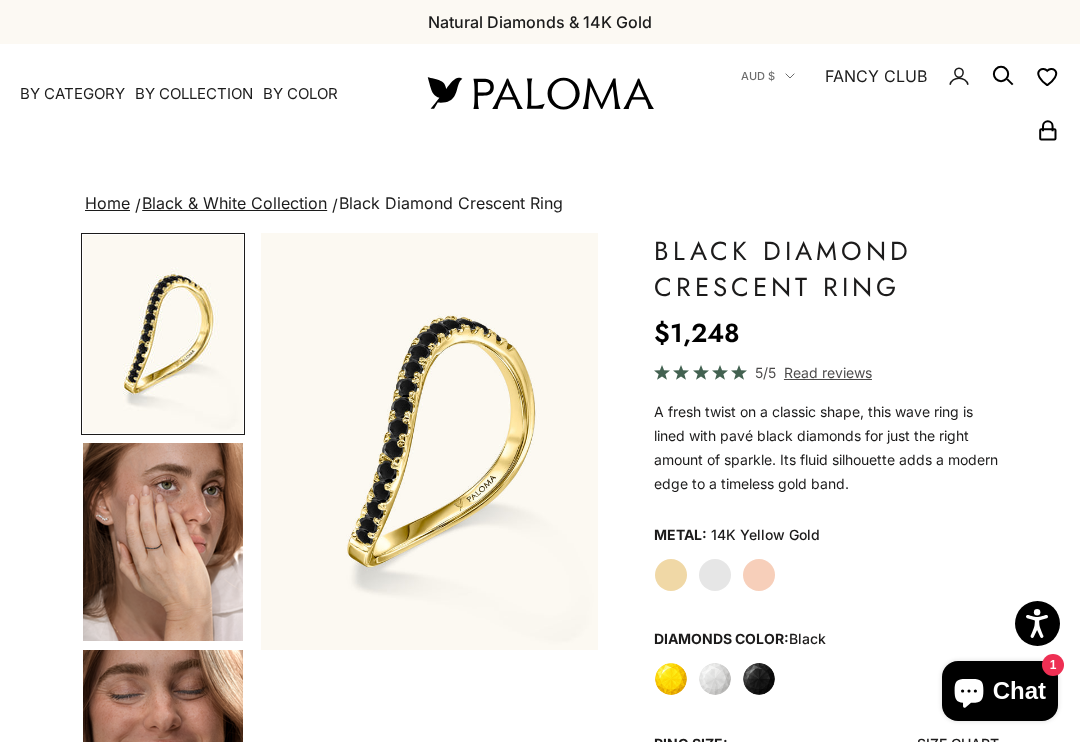 click at bounding box center (163, 542) 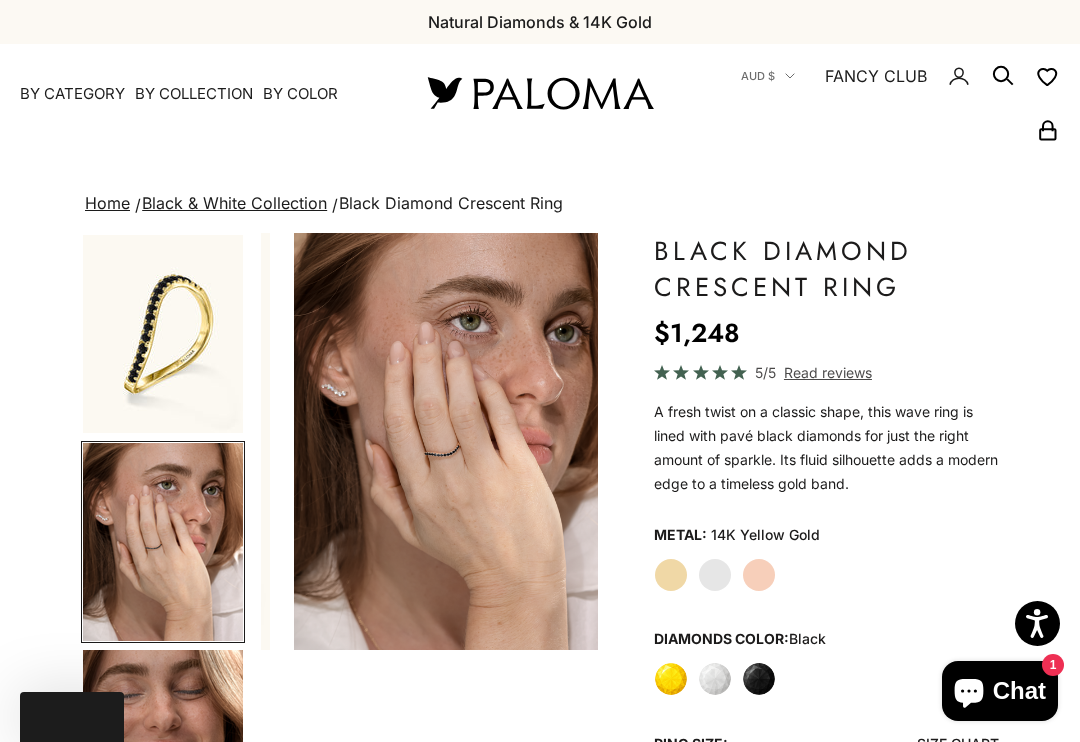 scroll, scrollTop: 0, scrollLeft: 361, axis: horizontal 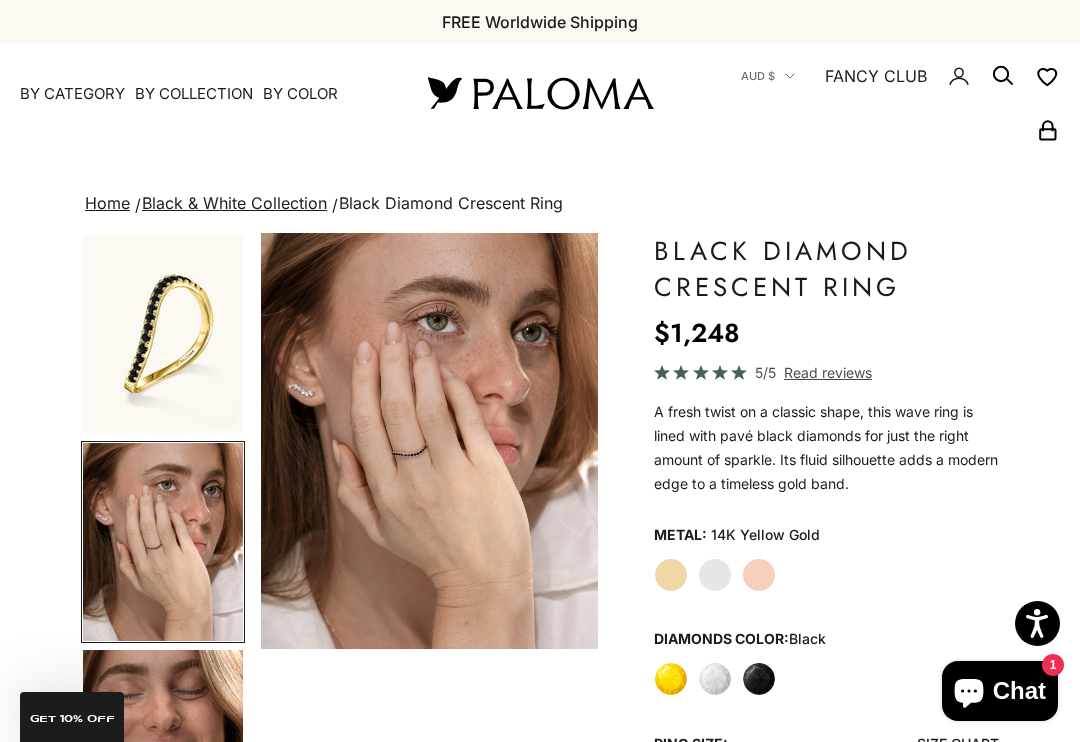 click at bounding box center [163, 749] 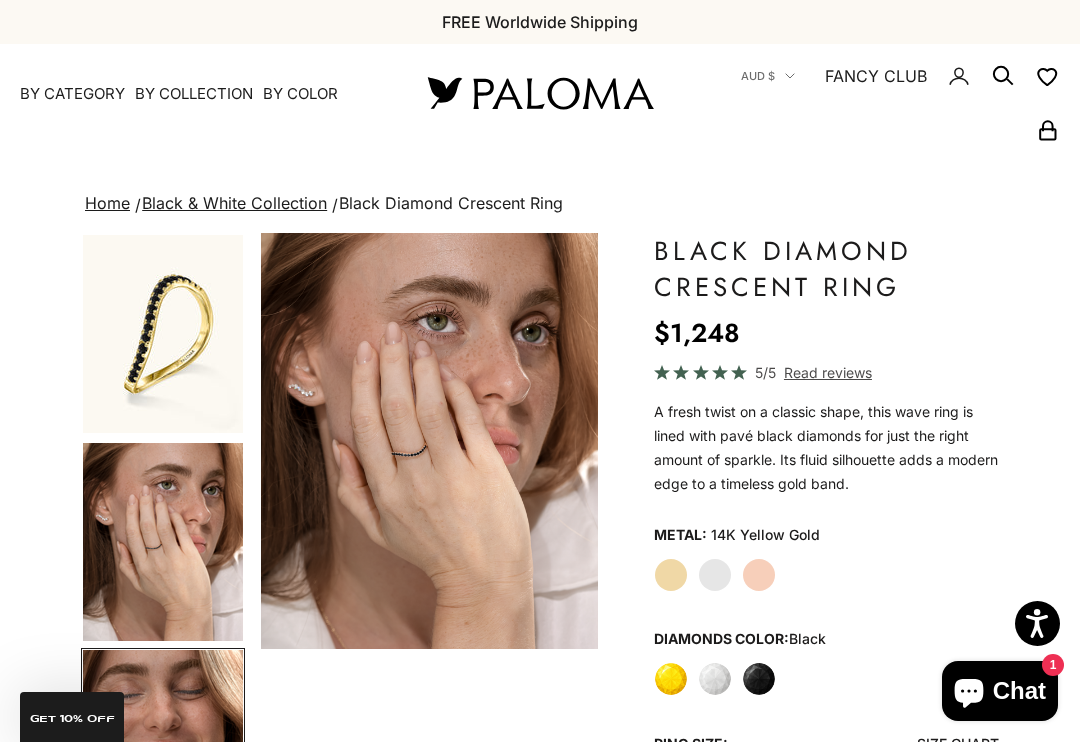 scroll, scrollTop: 46, scrollLeft: 0, axis: vertical 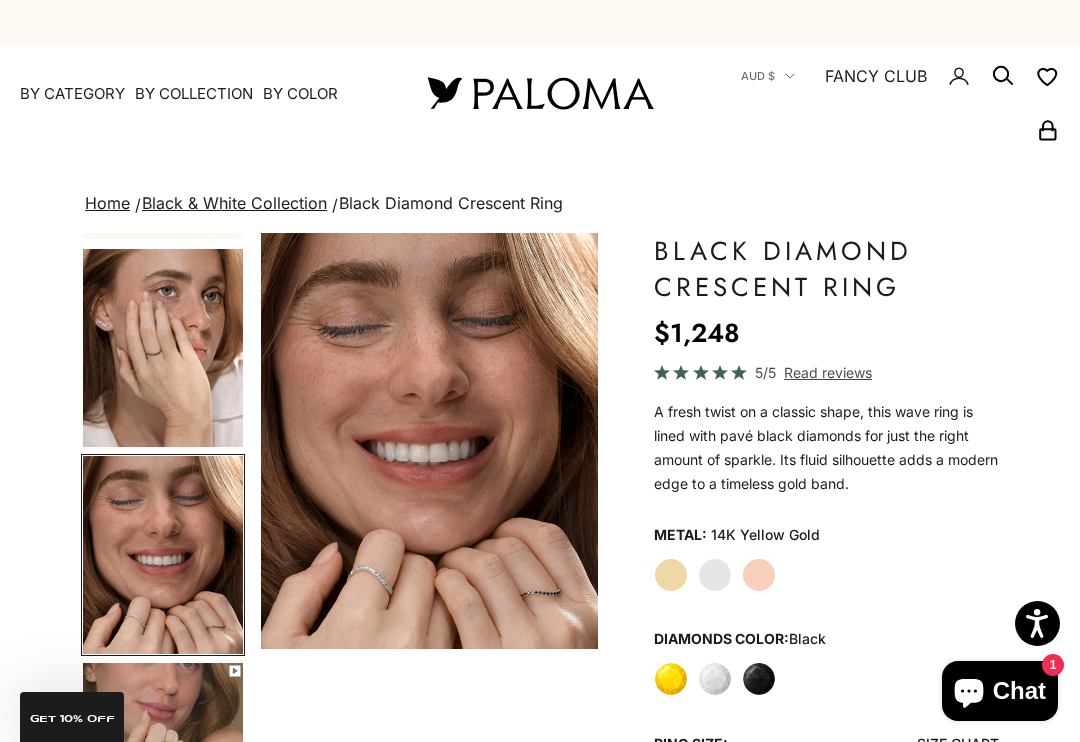 click at bounding box center [163, 762] 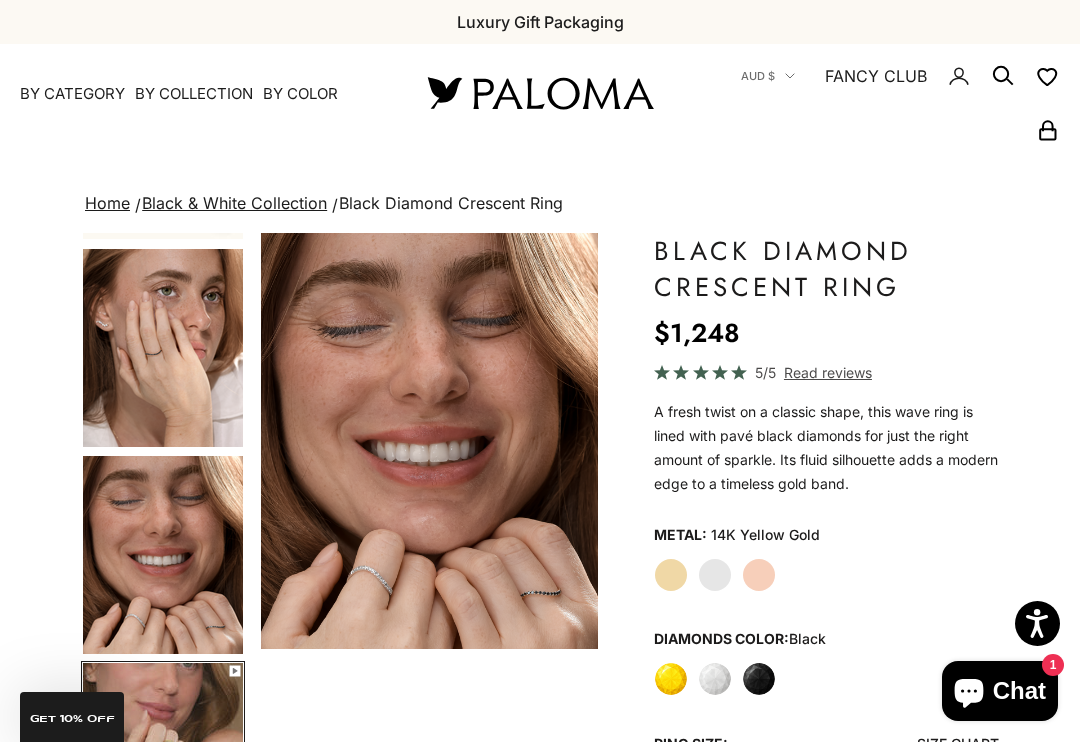 scroll, scrollTop: 344, scrollLeft: 0, axis: vertical 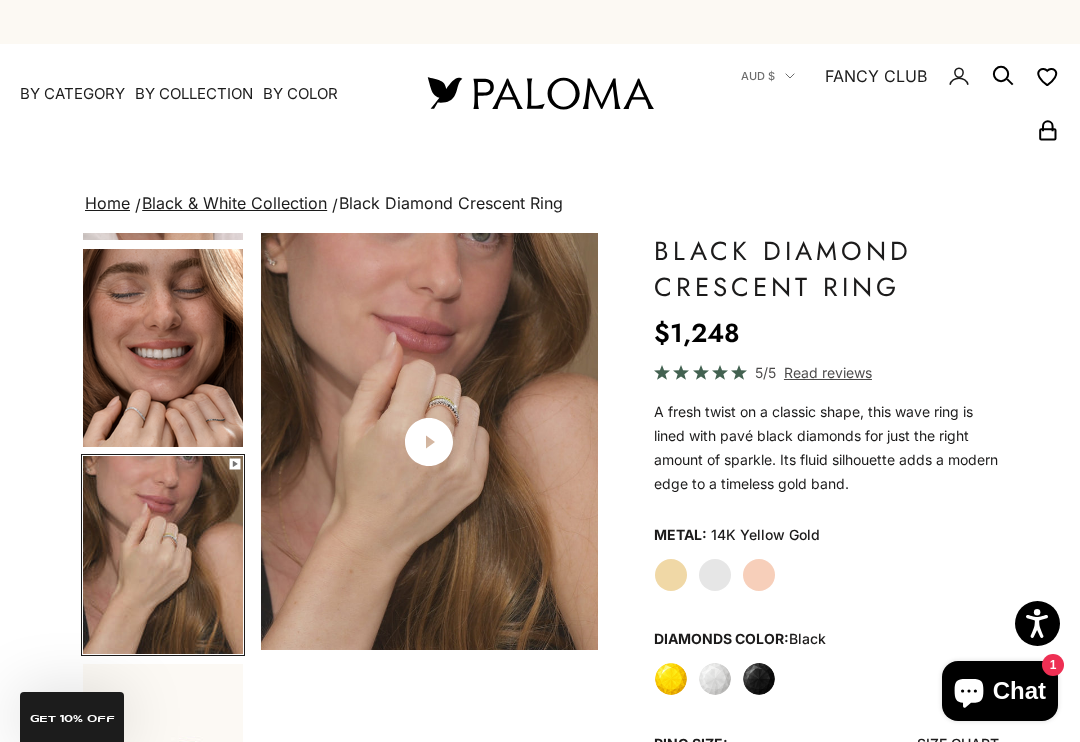 click 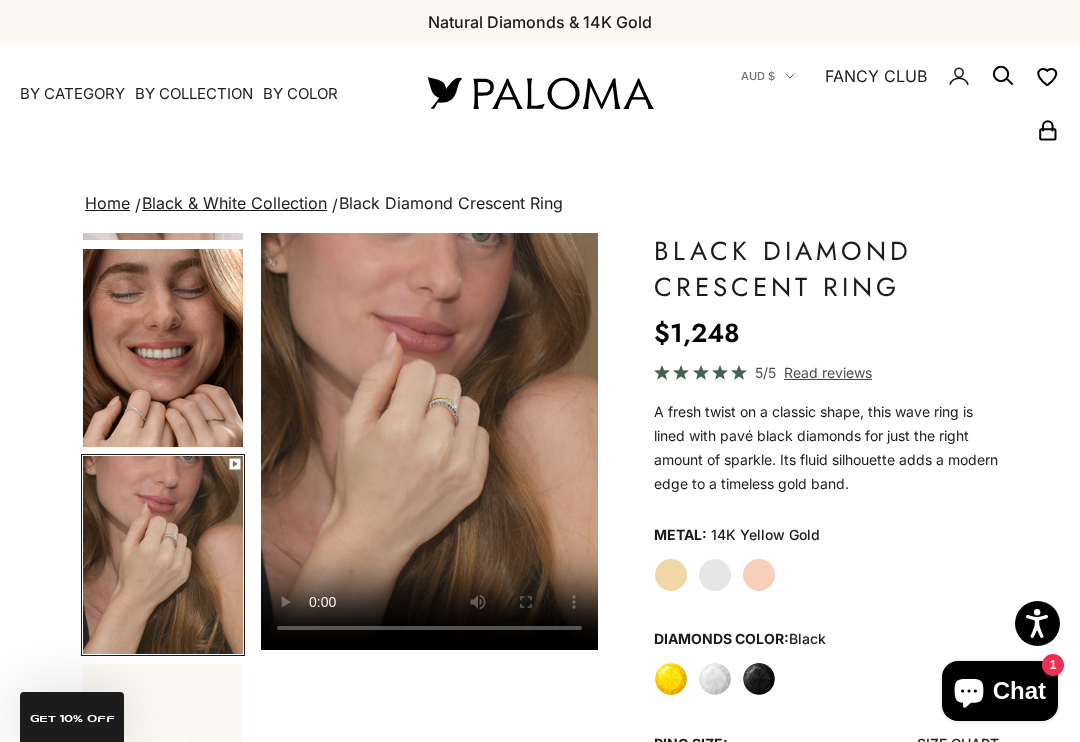 click at bounding box center (429, 441) 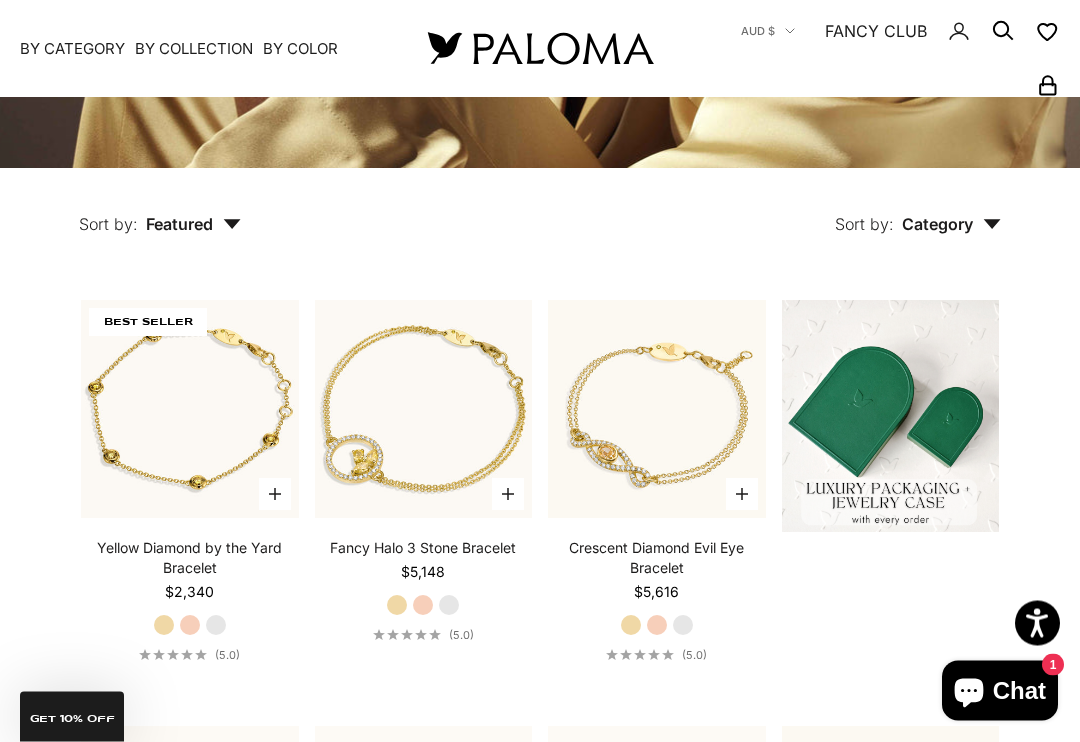 scroll, scrollTop: 0, scrollLeft: 0, axis: both 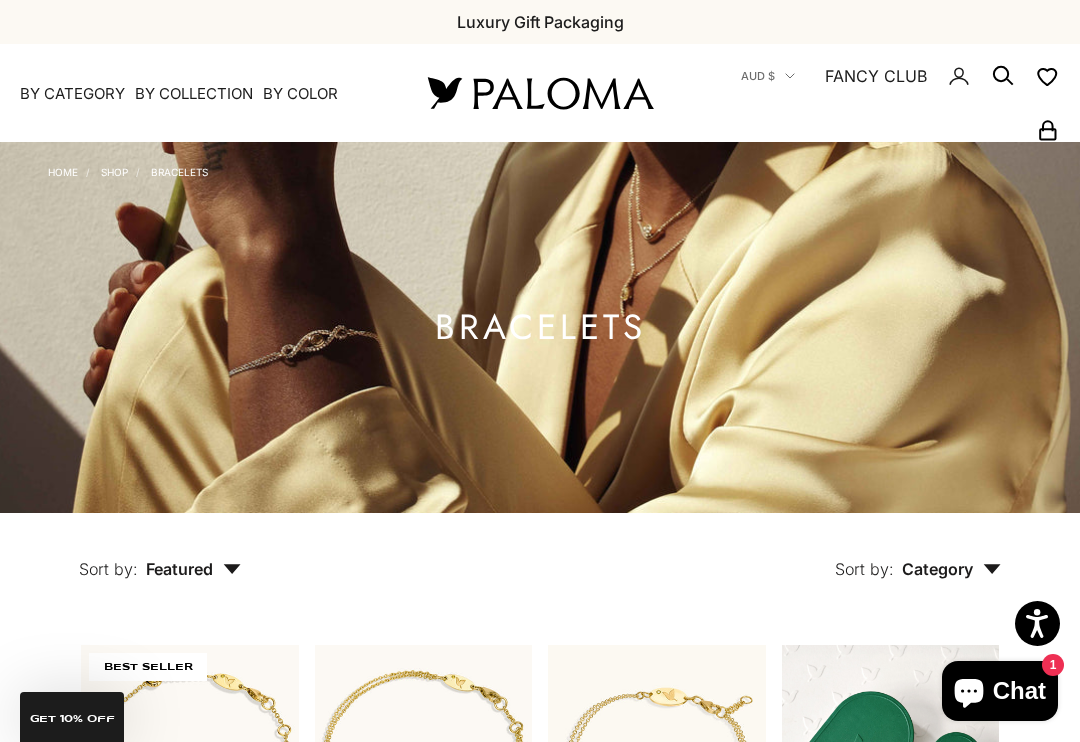 click on "Shop" at bounding box center [114, 172] 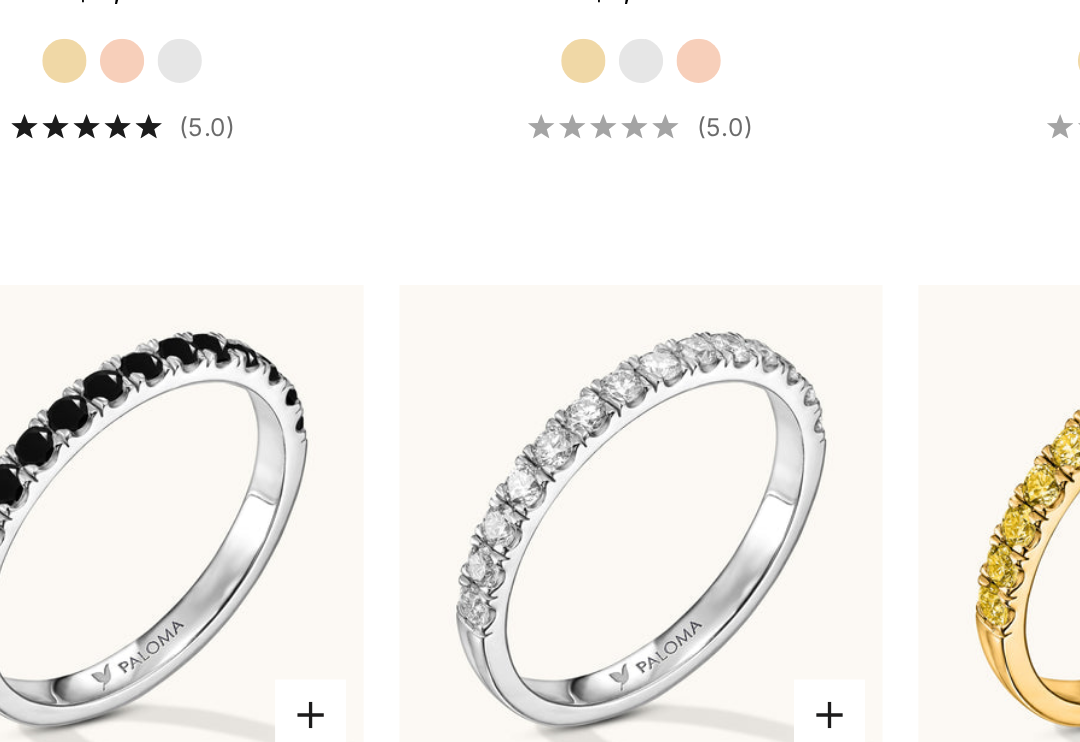 scroll, scrollTop: 1294, scrollLeft: 0, axis: vertical 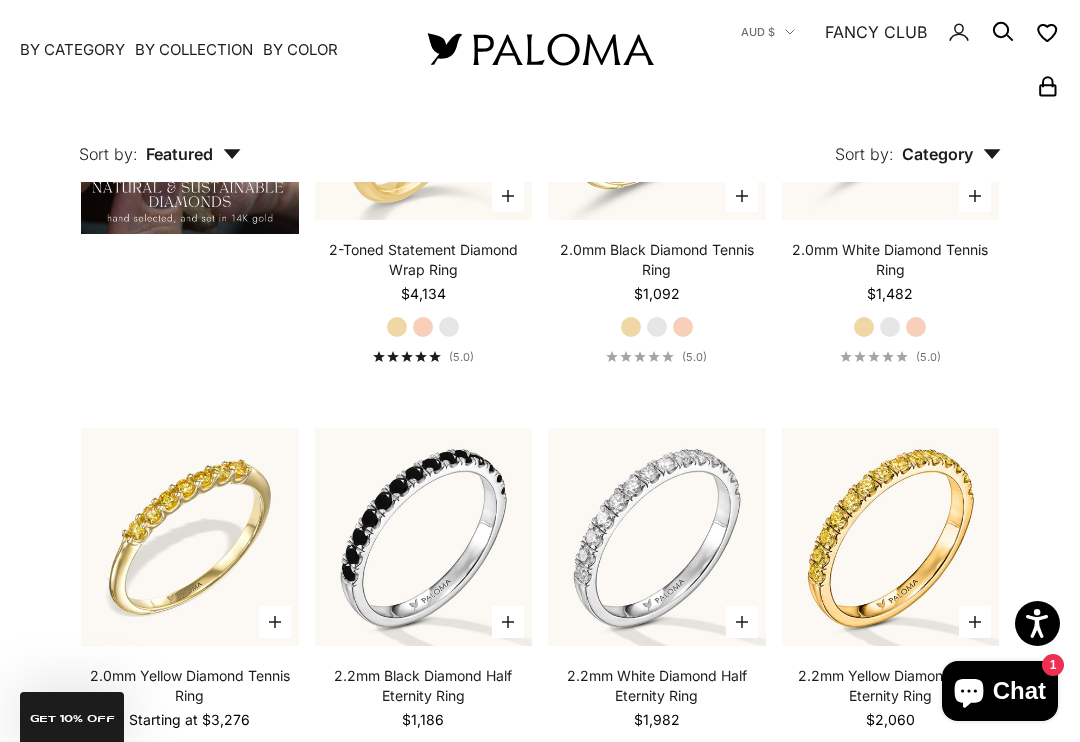click on "Category" at bounding box center (951, 154) 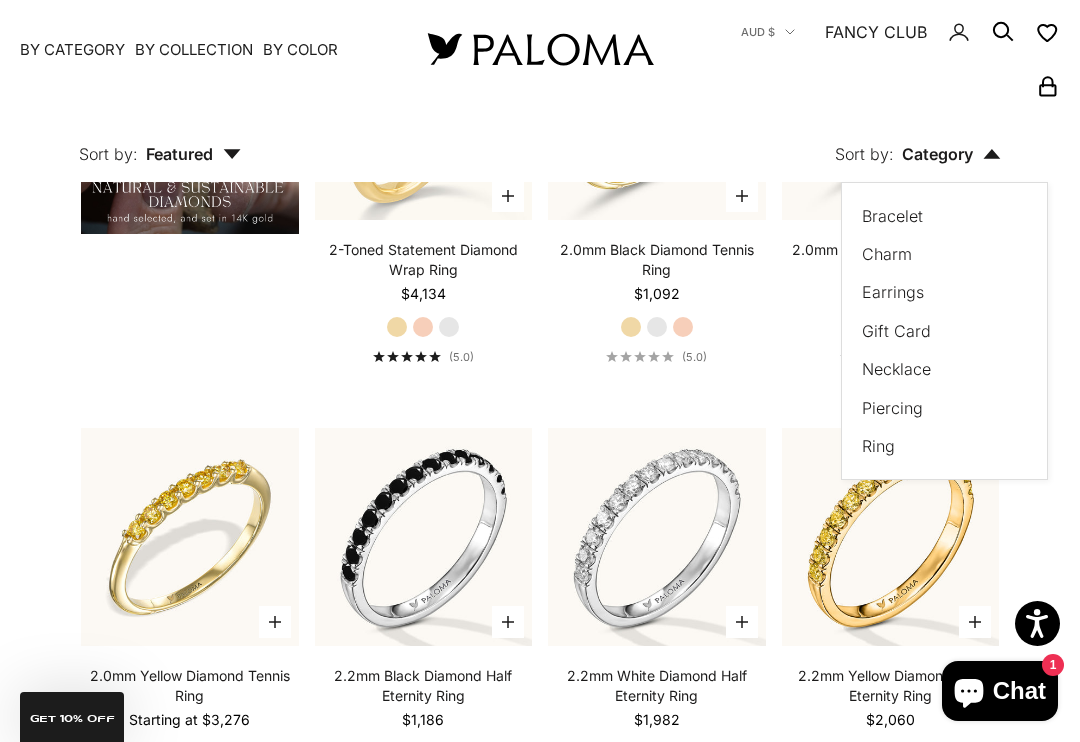 click on "Earrings" at bounding box center (893, 293) 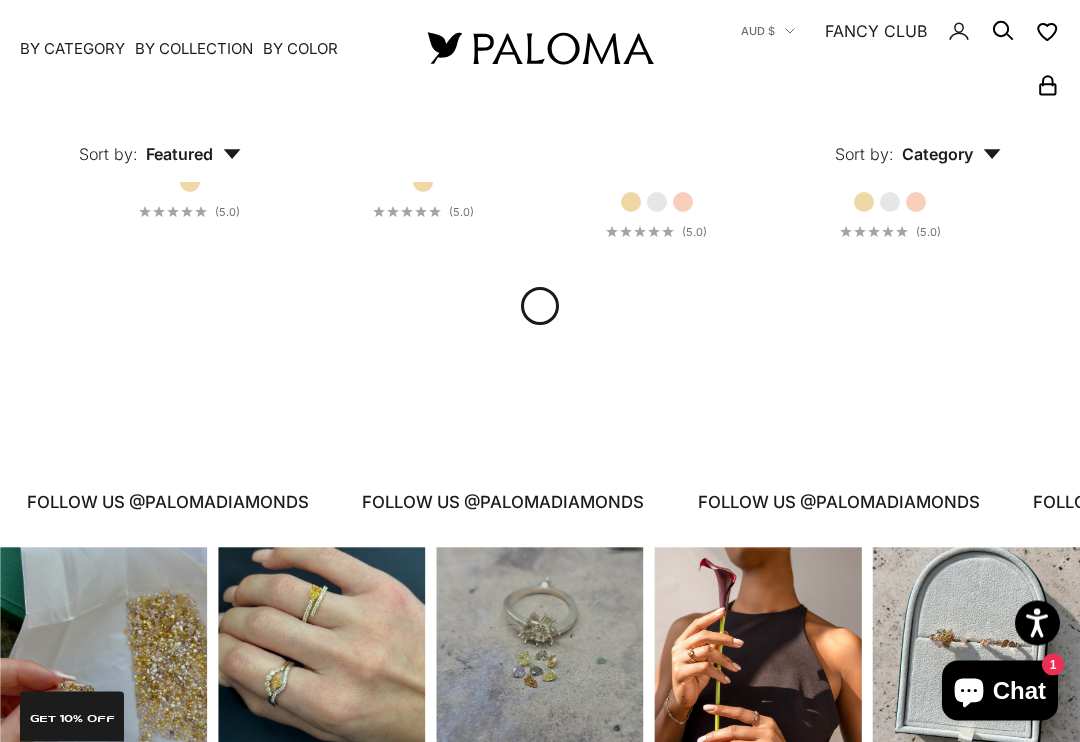 scroll, scrollTop: 1941, scrollLeft: 0, axis: vertical 